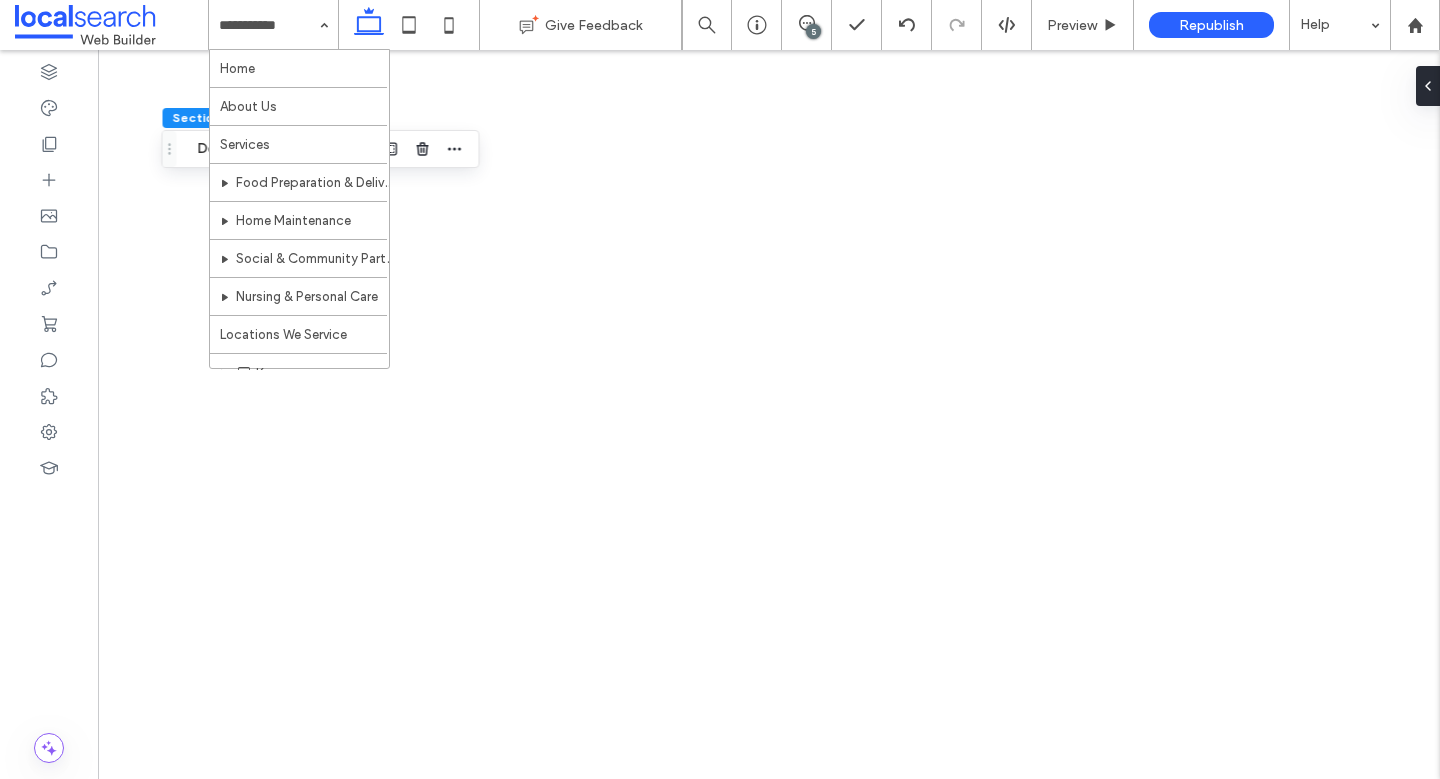 scroll, scrollTop: 0, scrollLeft: 0, axis: both 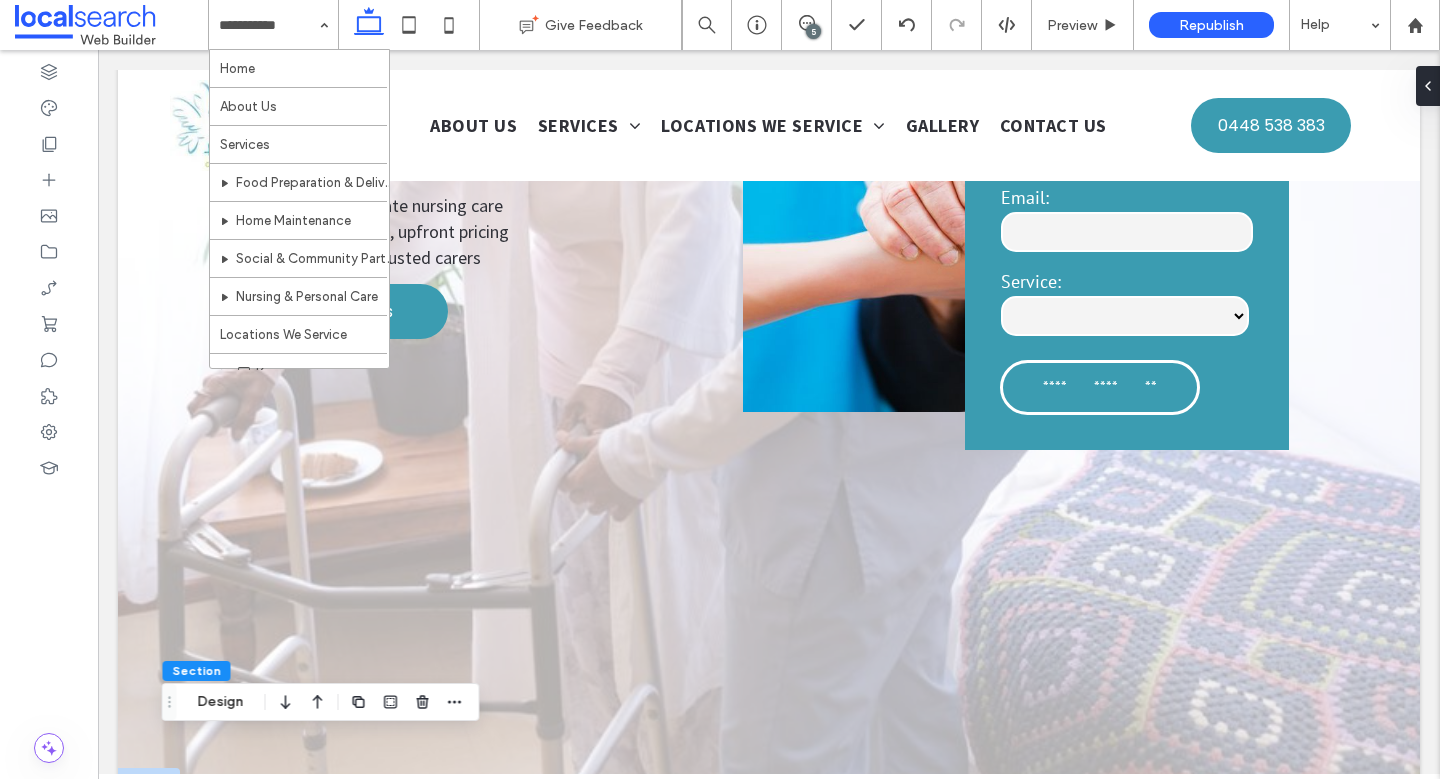 click on "**********" at bounding box center [1127, 275] 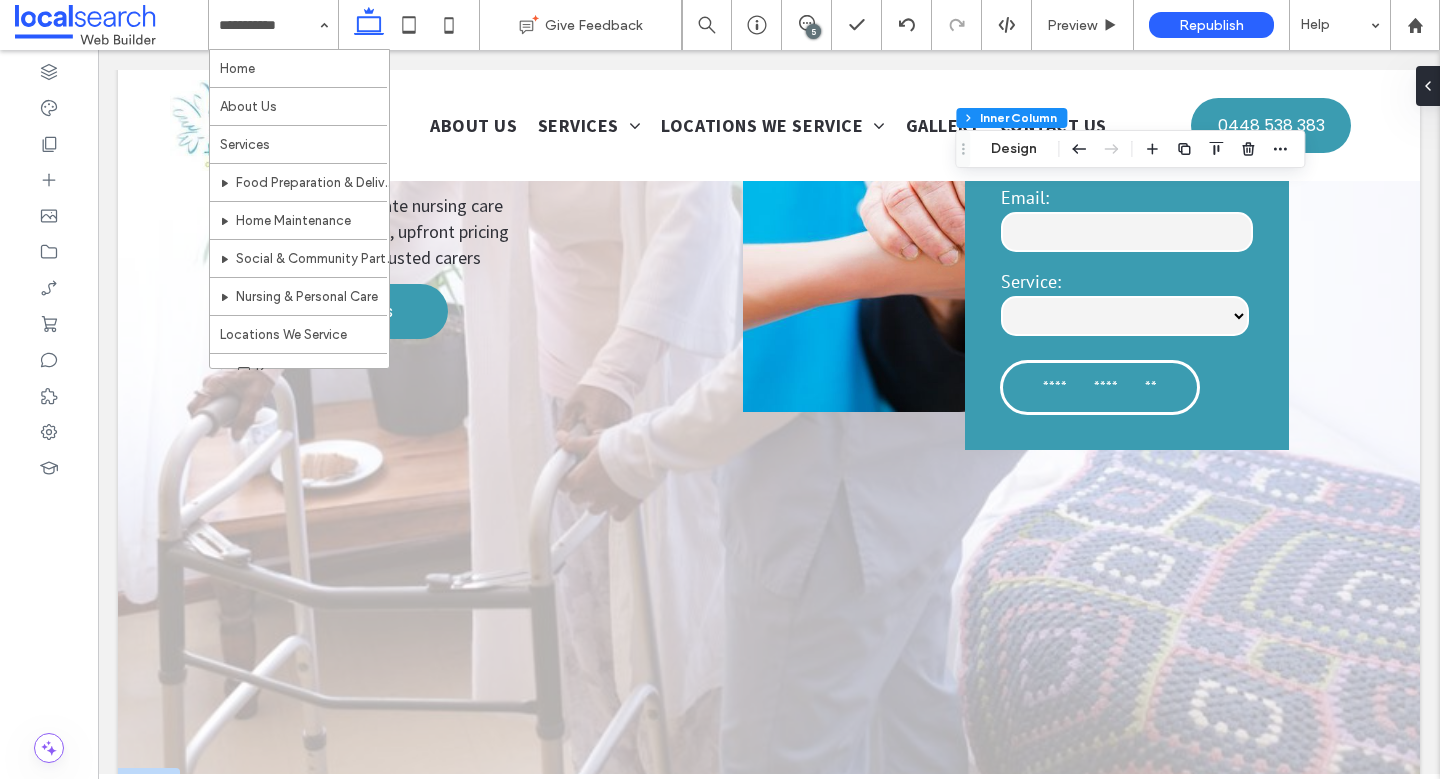 type on "**" 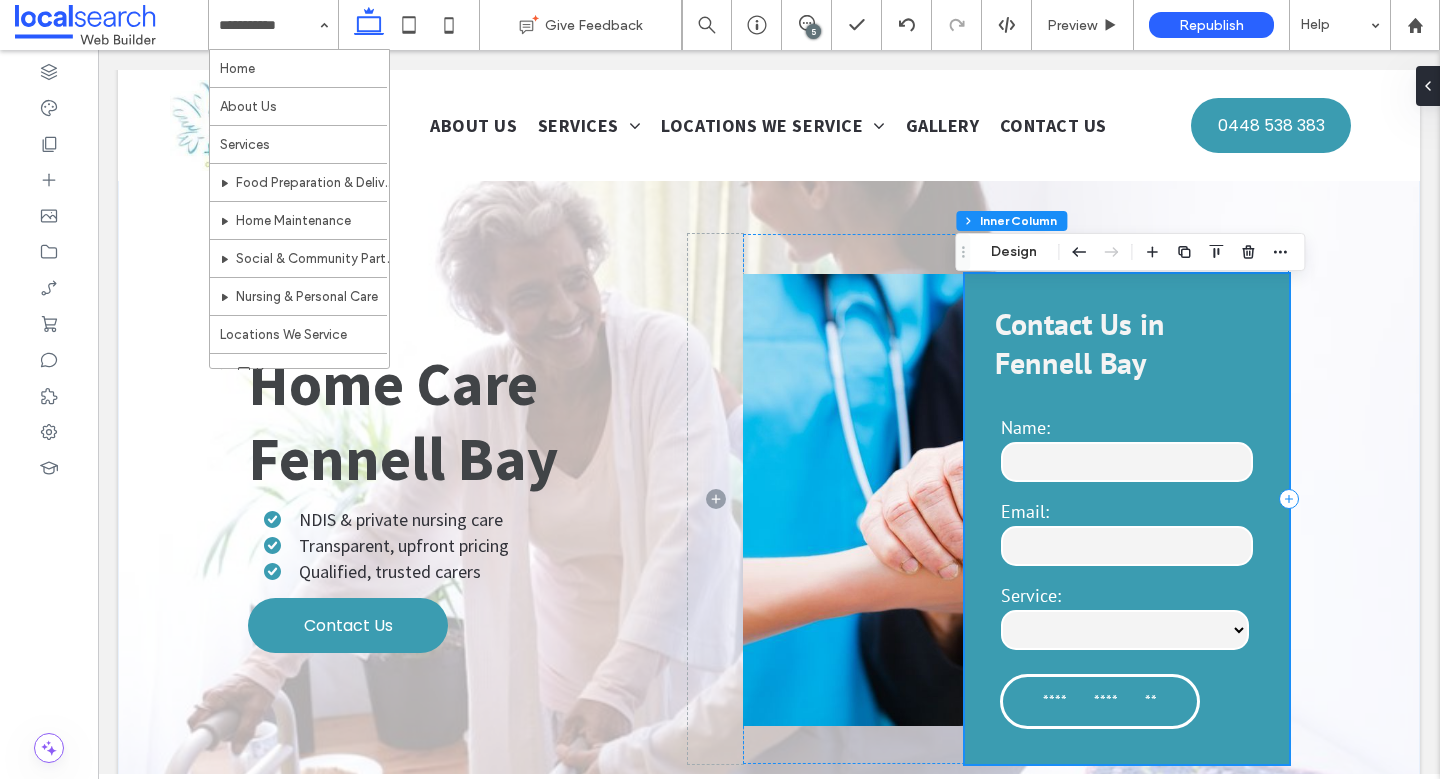 scroll, scrollTop: 0, scrollLeft: 0, axis: both 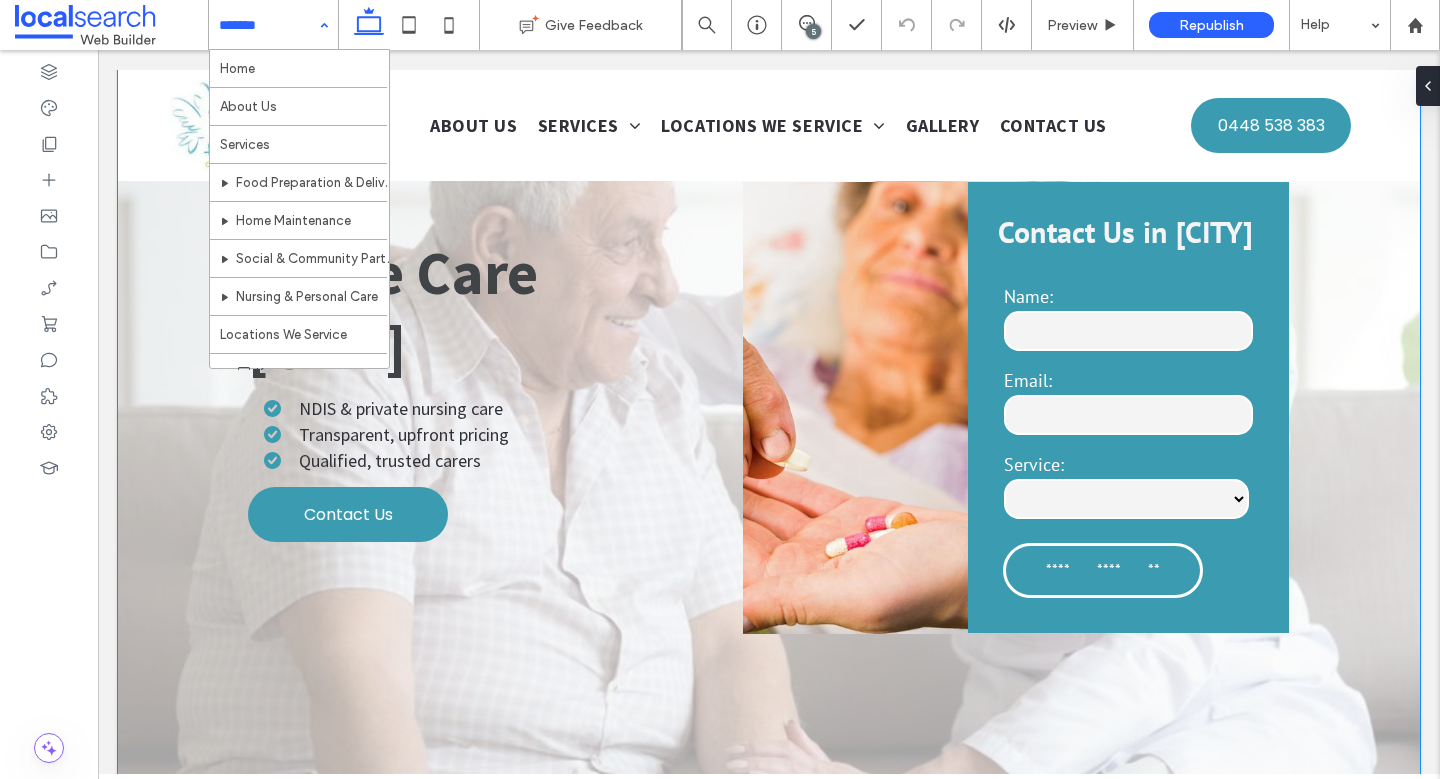 click on "**********" at bounding box center [769, 458] 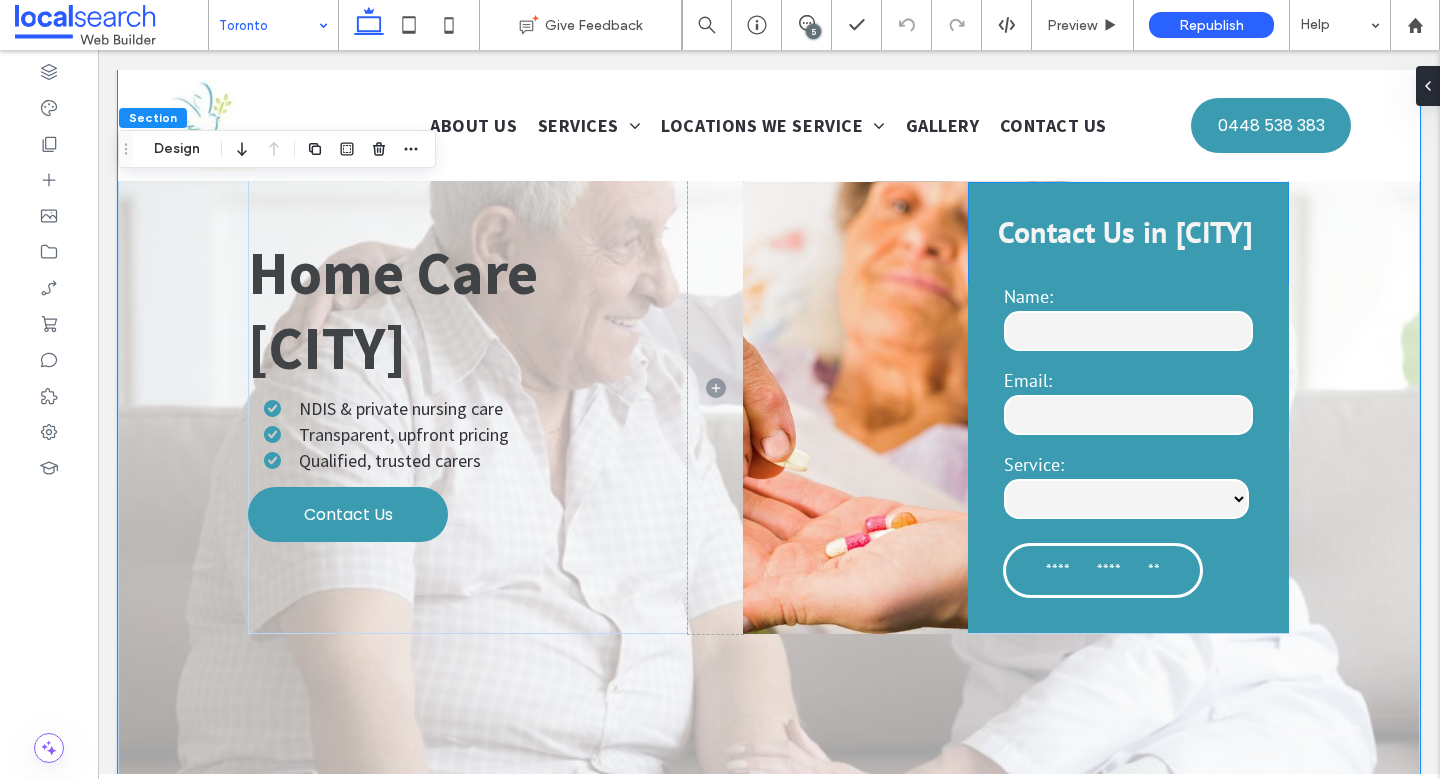 click on "**********" at bounding box center [1128, 458] 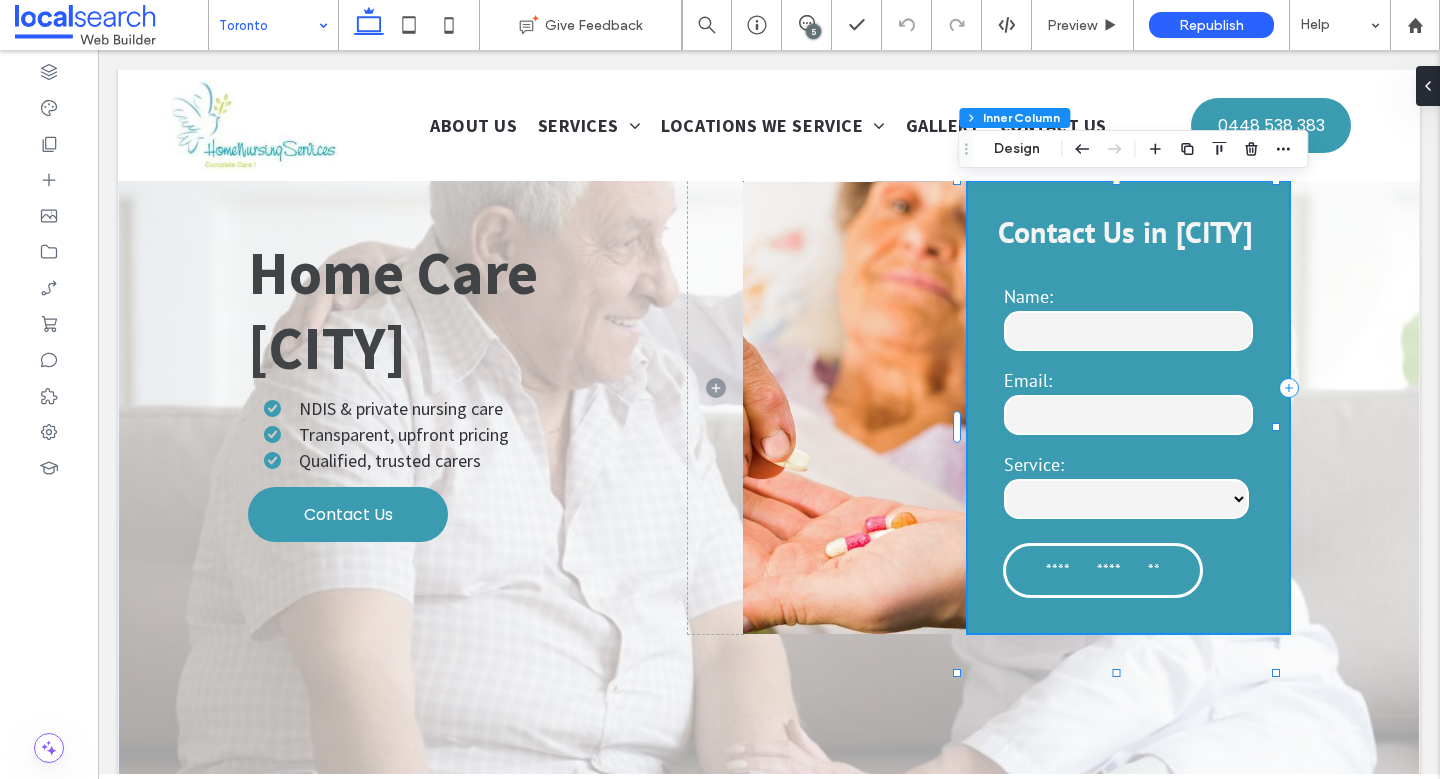 click on "**********" at bounding box center (1016, 388) 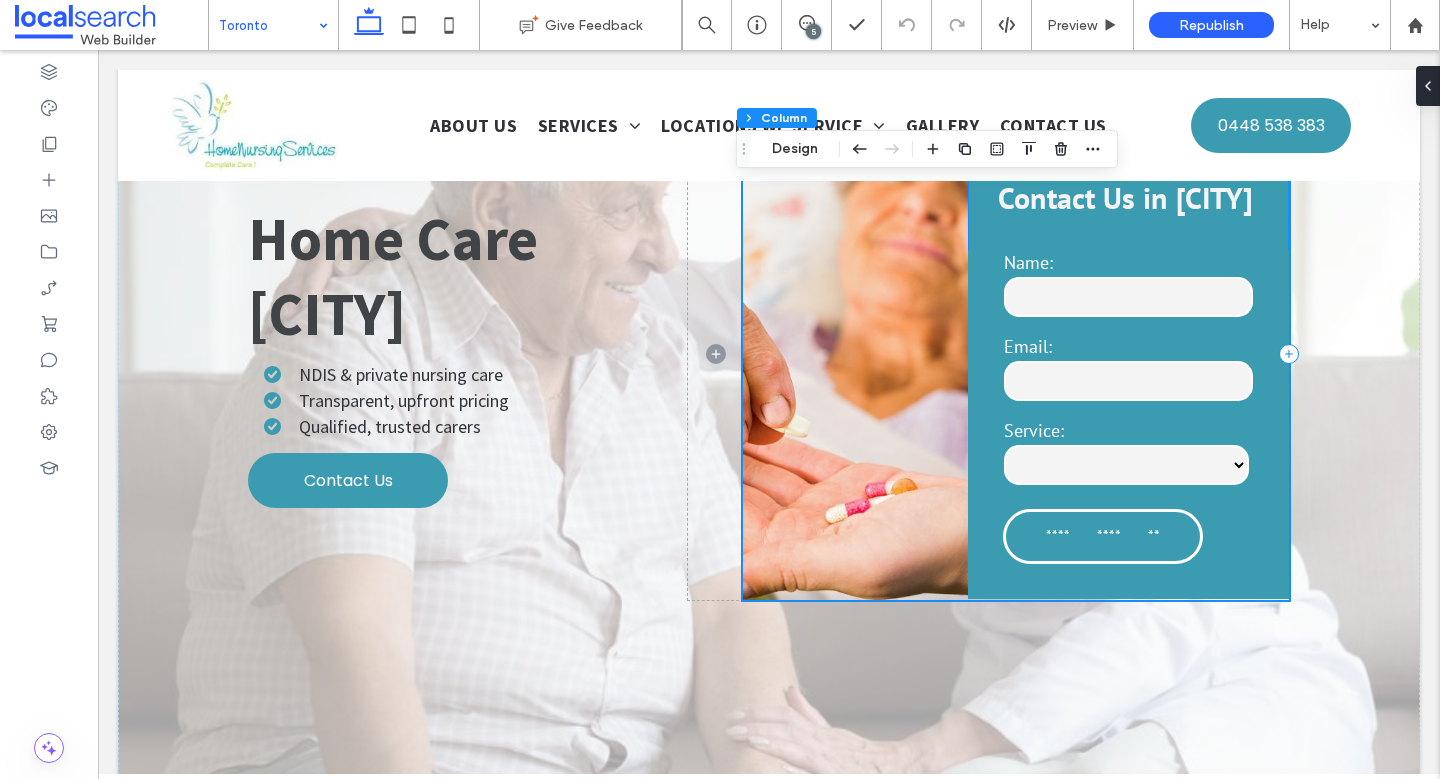 scroll, scrollTop: 165, scrollLeft: 0, axis: vertical 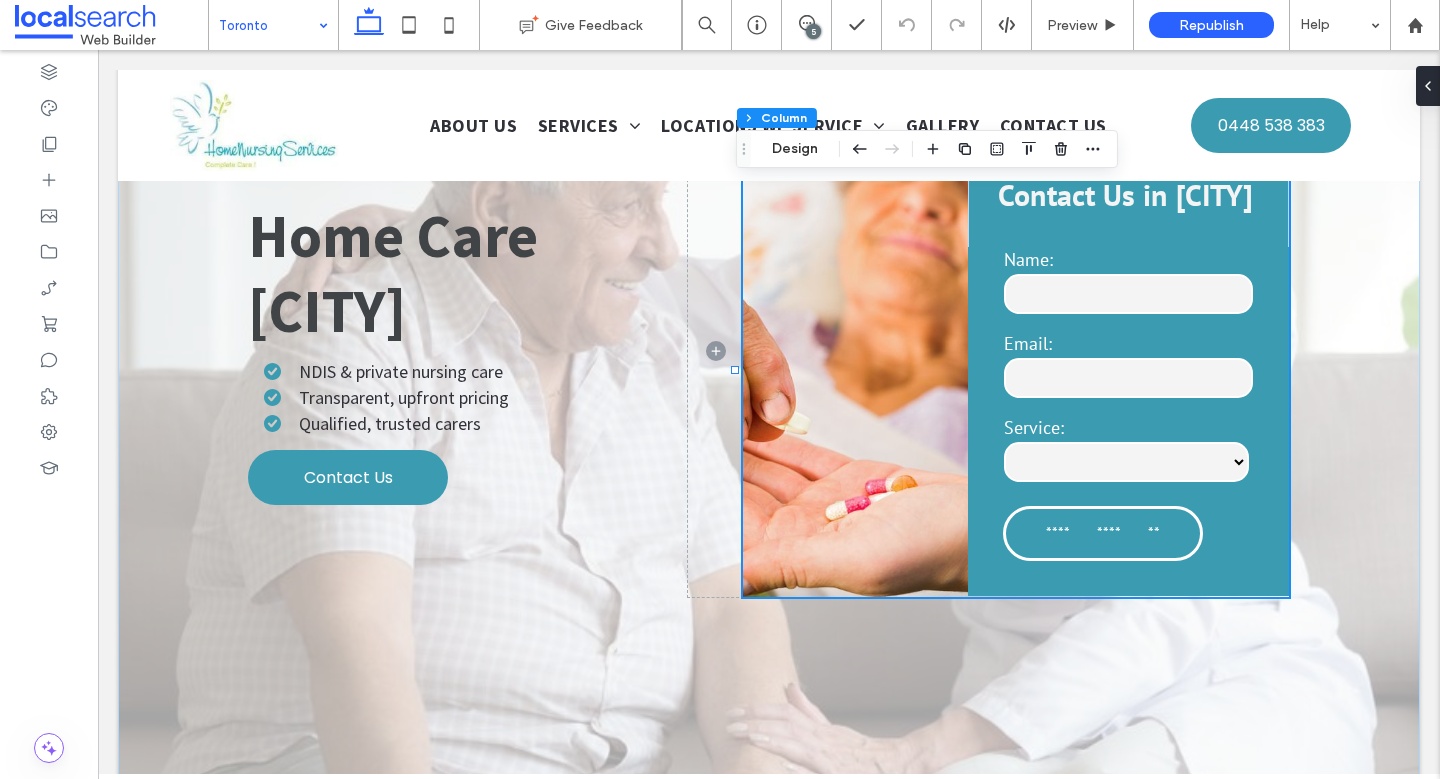 click on "**********" at bounding box center (769, 421) 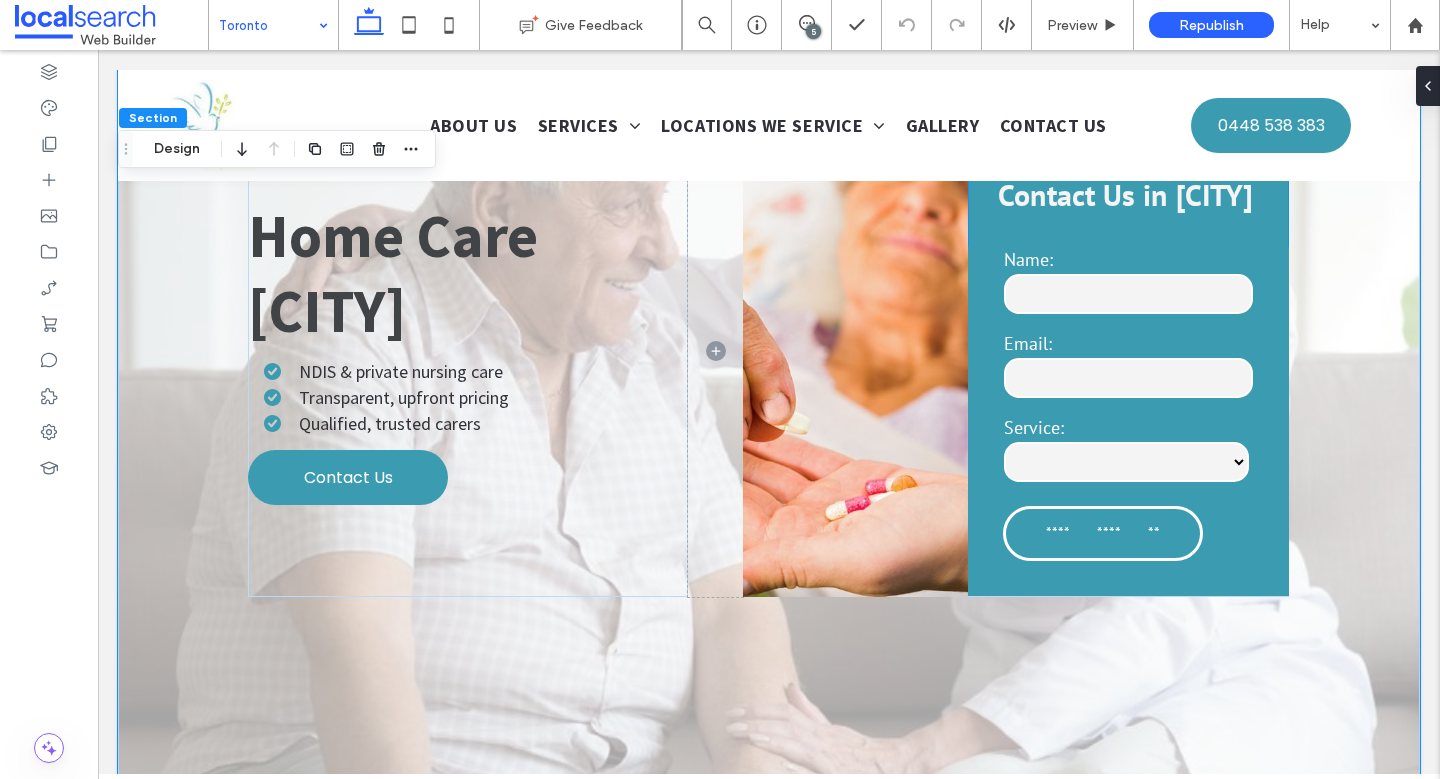 click on "Contact Us in [CITY]" at bounding box center [1128, 196] 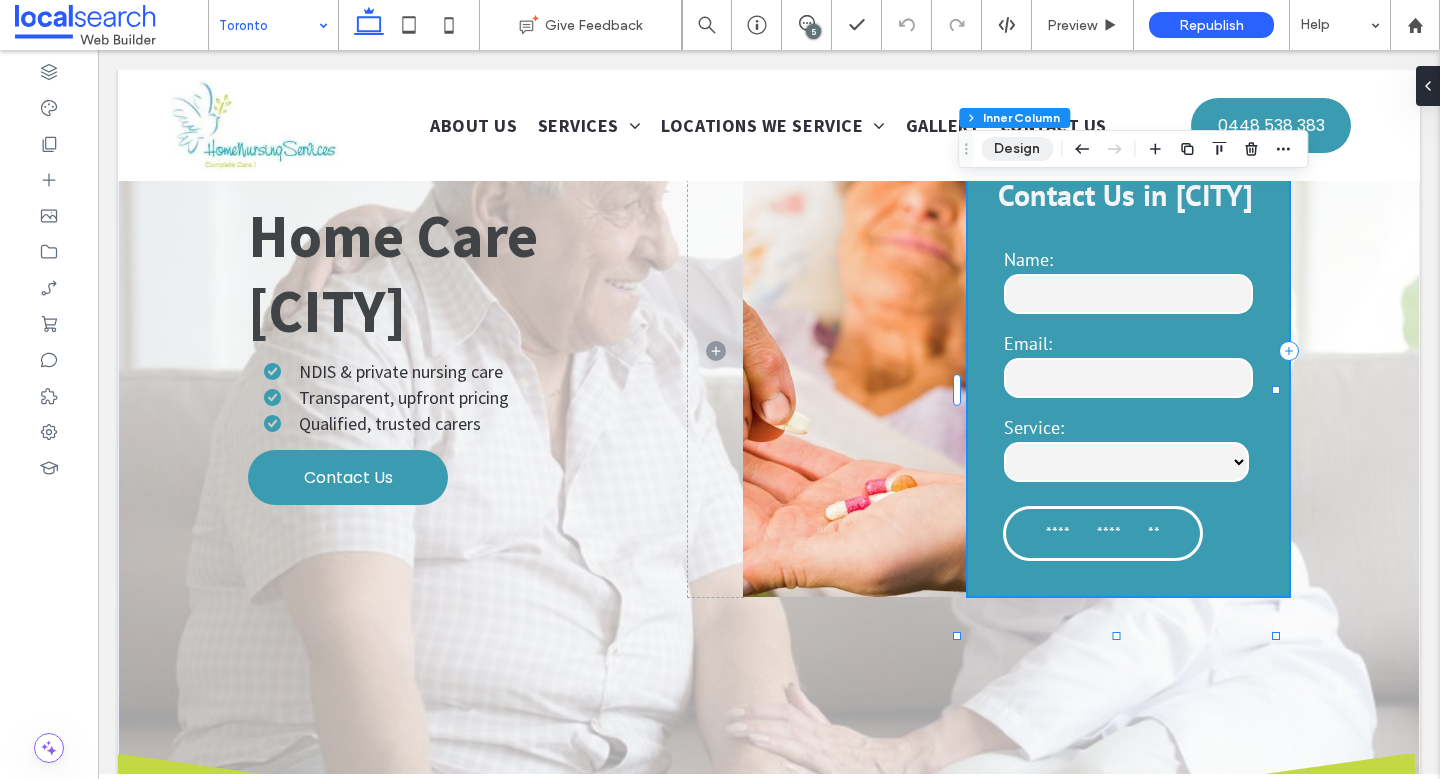 click on "Design" at bounding box center [1017, 149] 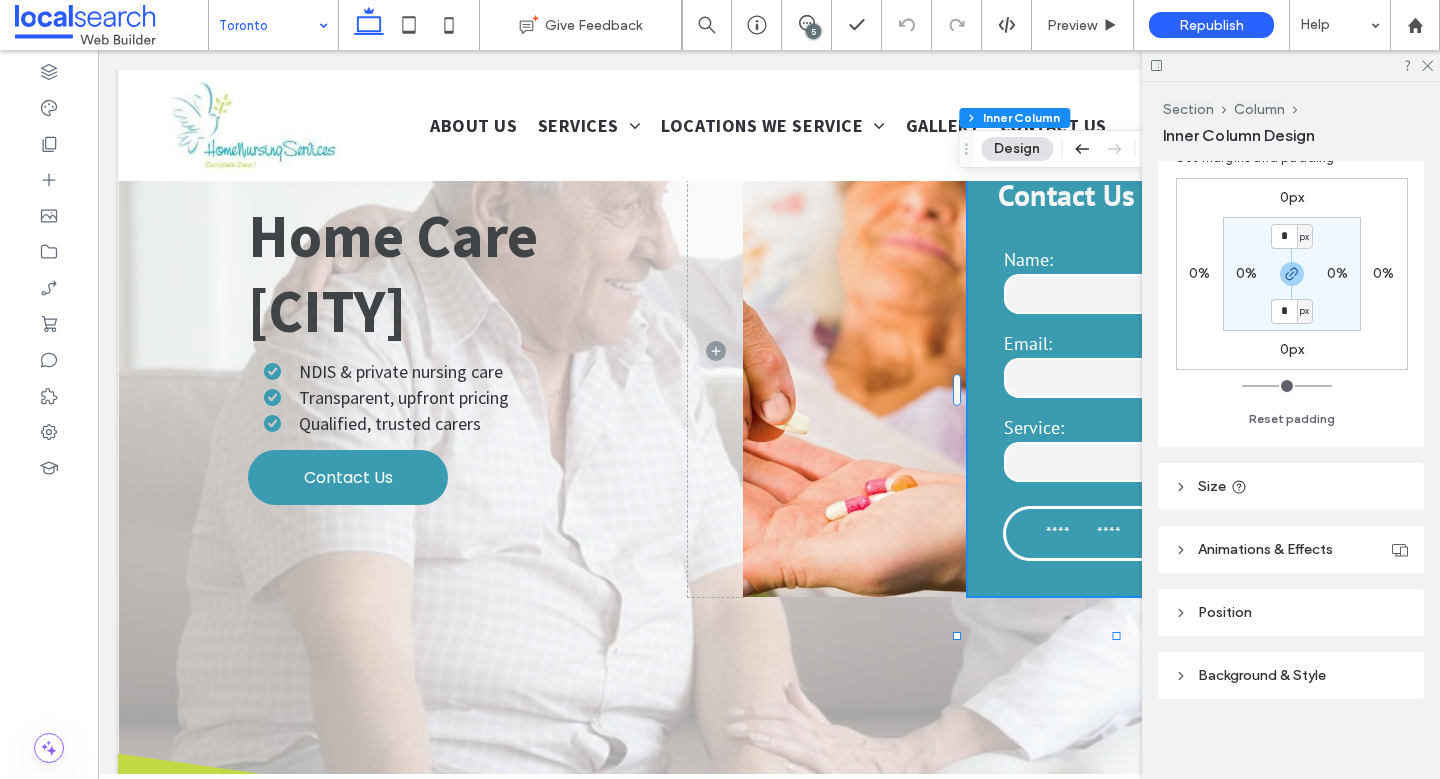 scroll, scrollTop: 554, scrollLeft: 0, axis: vertical 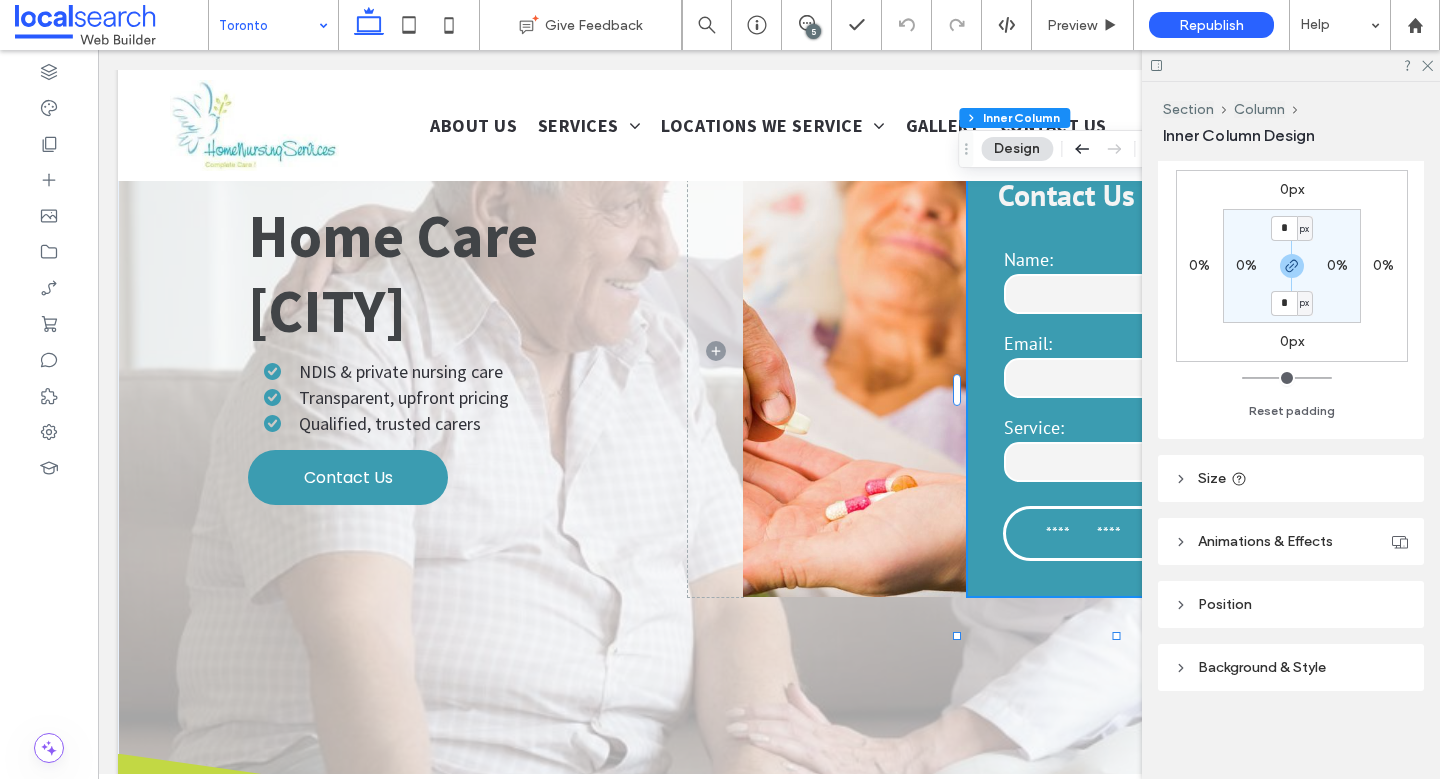 click on "Size" at bounding box center [1291, 478] 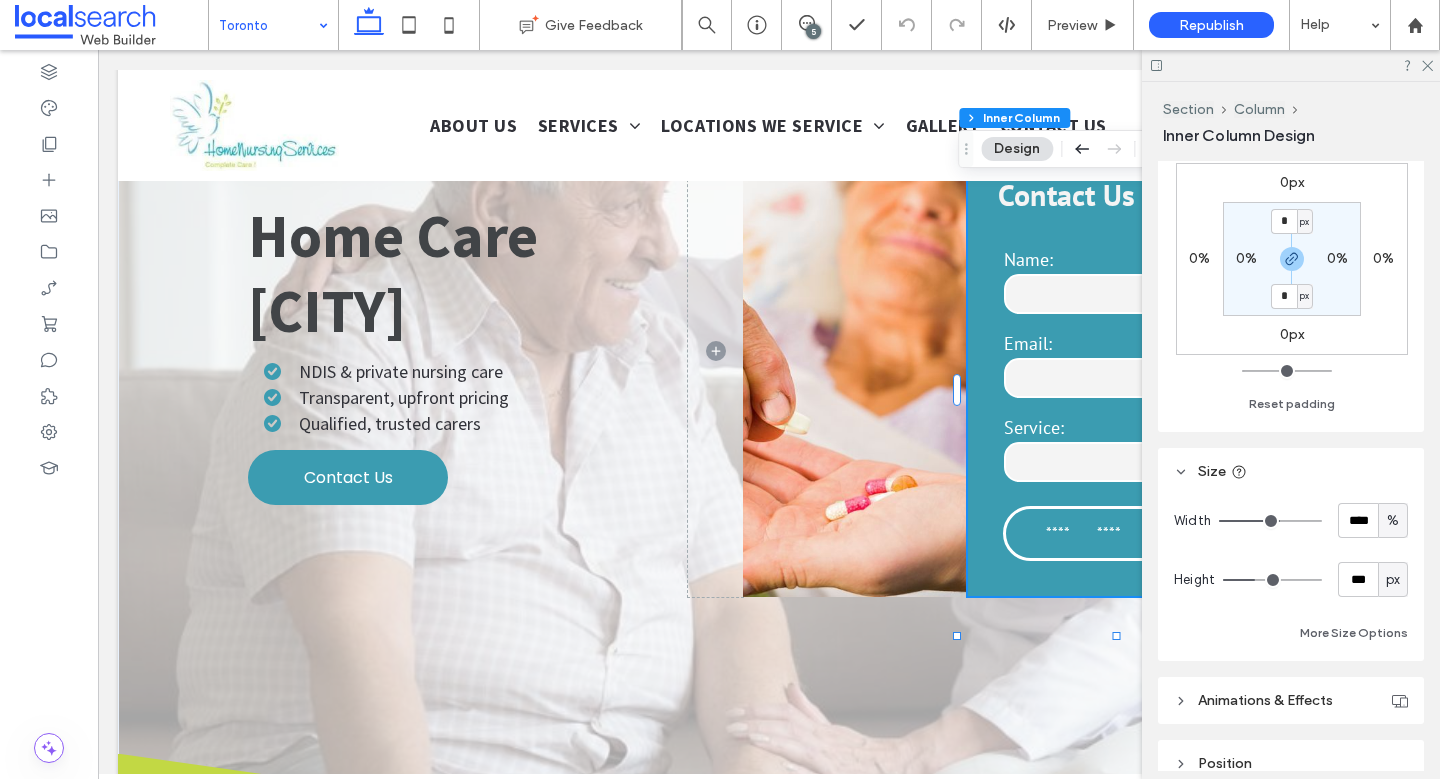 scroll, scrollTop: 574, scrollLeft: 0, axis: vertical 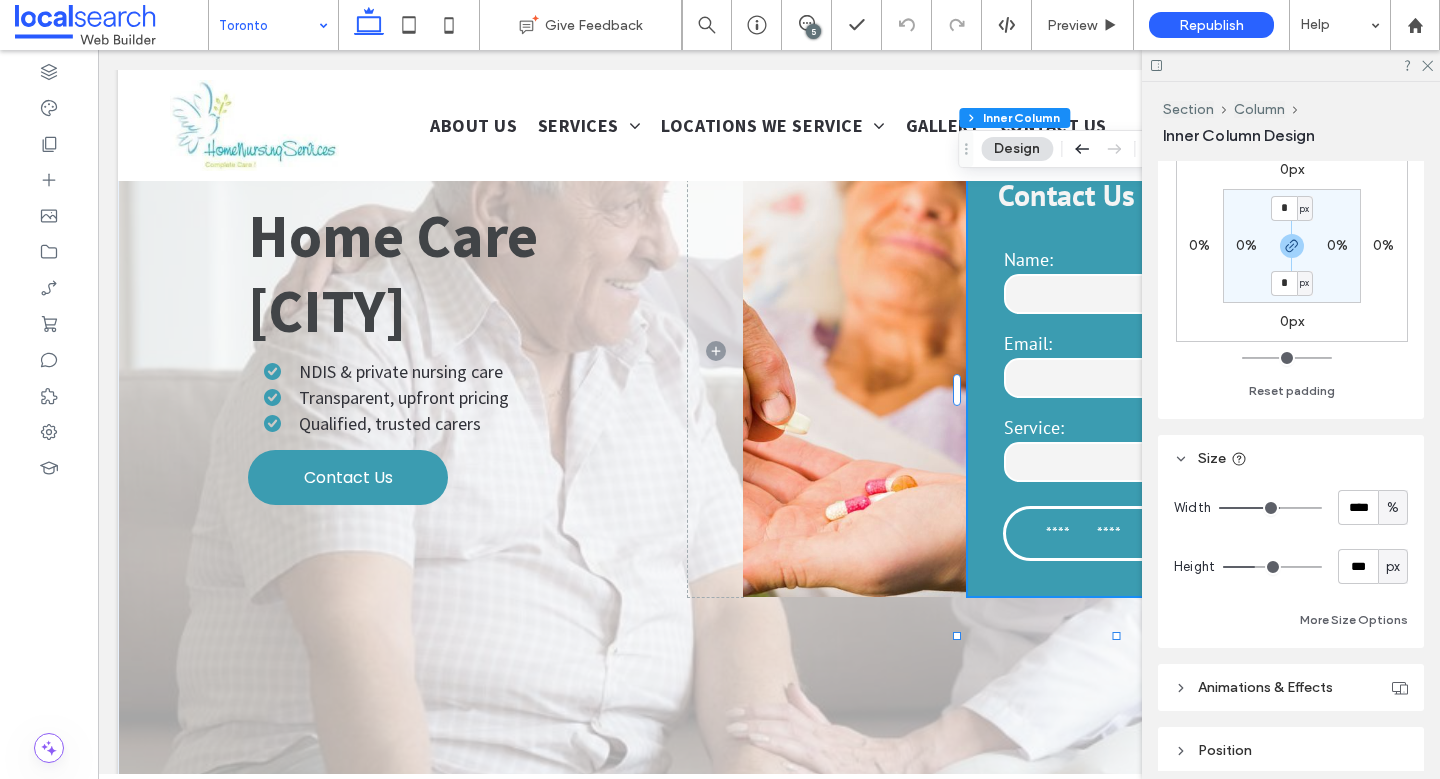 click at bounding box center [855, 371] 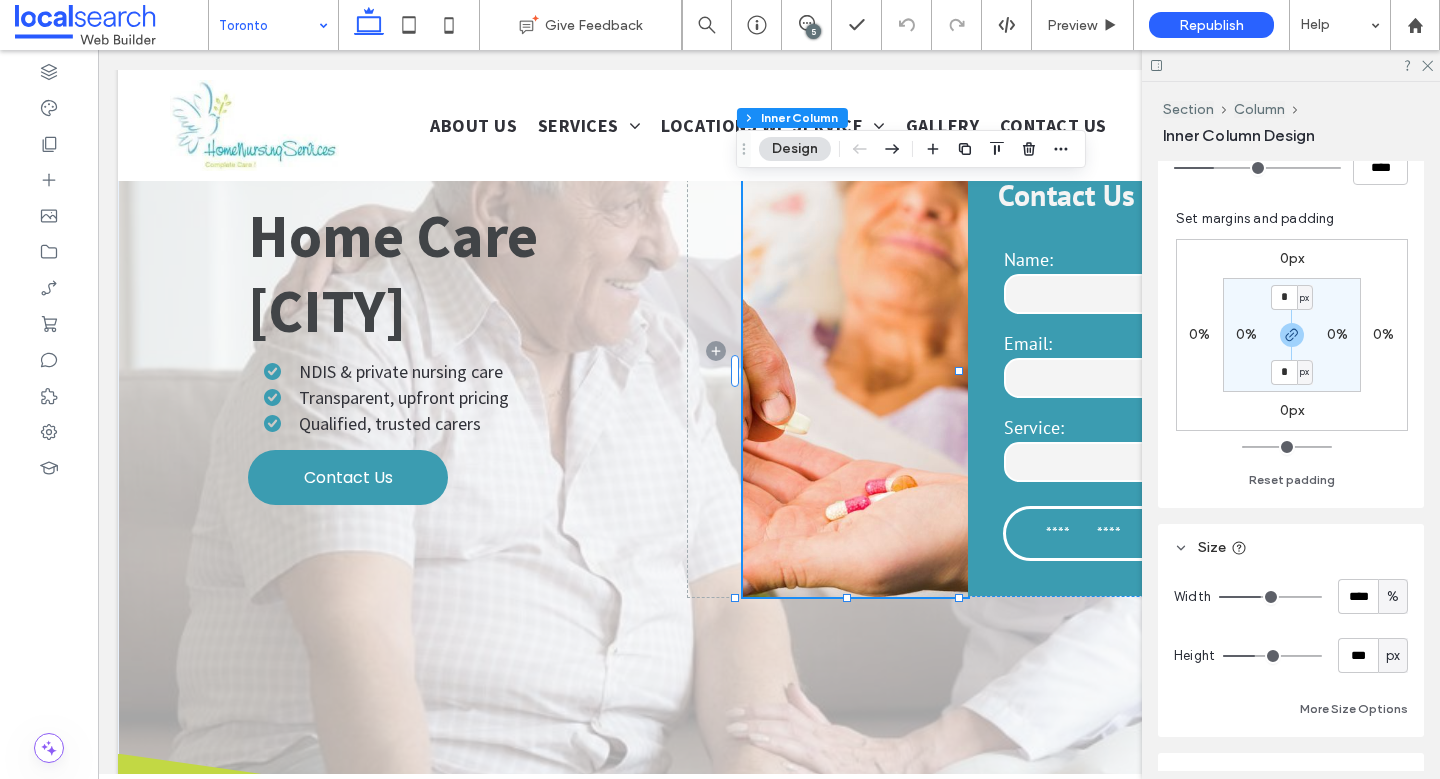 scroll, scrollTop: 505, scrollLeft: 0, axis: vertical 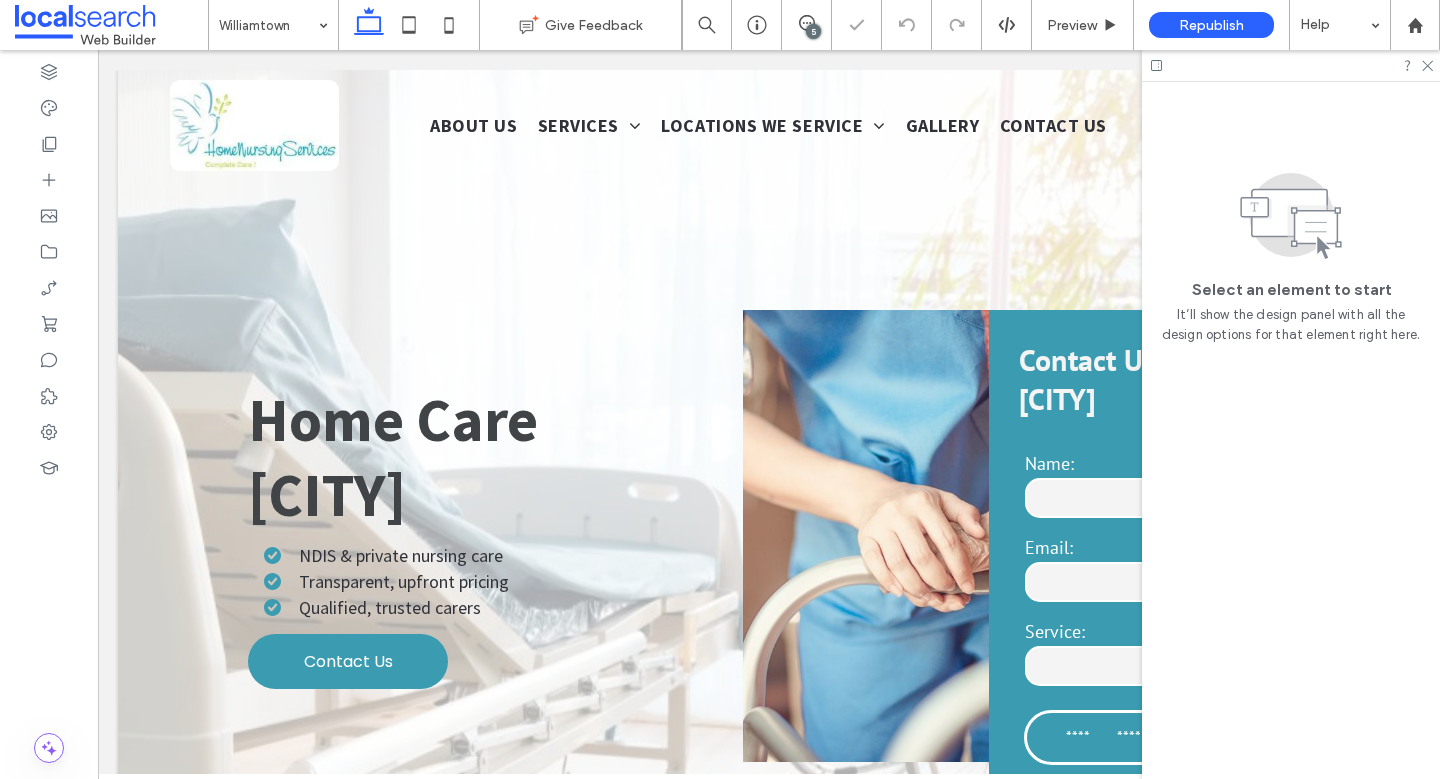 click at bounding box center [1291, 65] 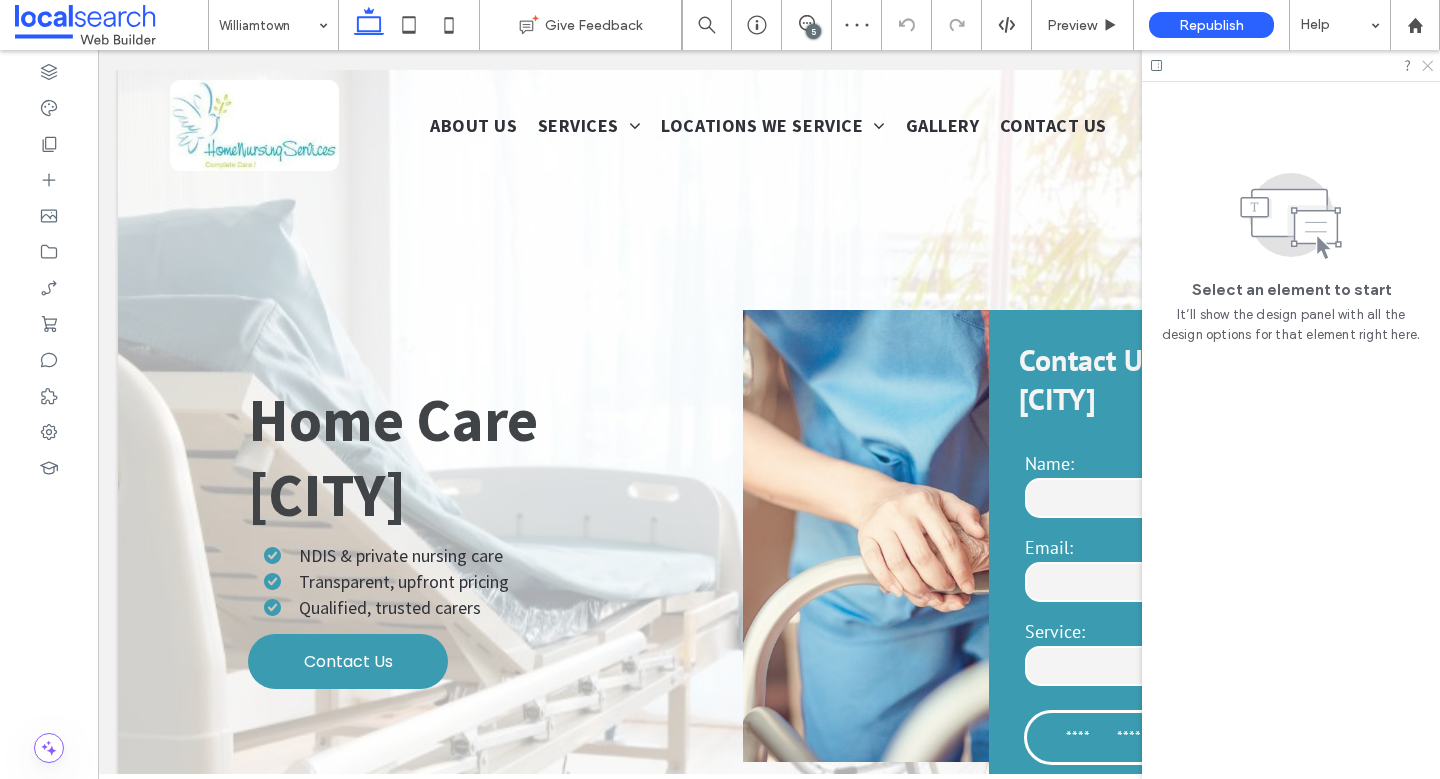 click 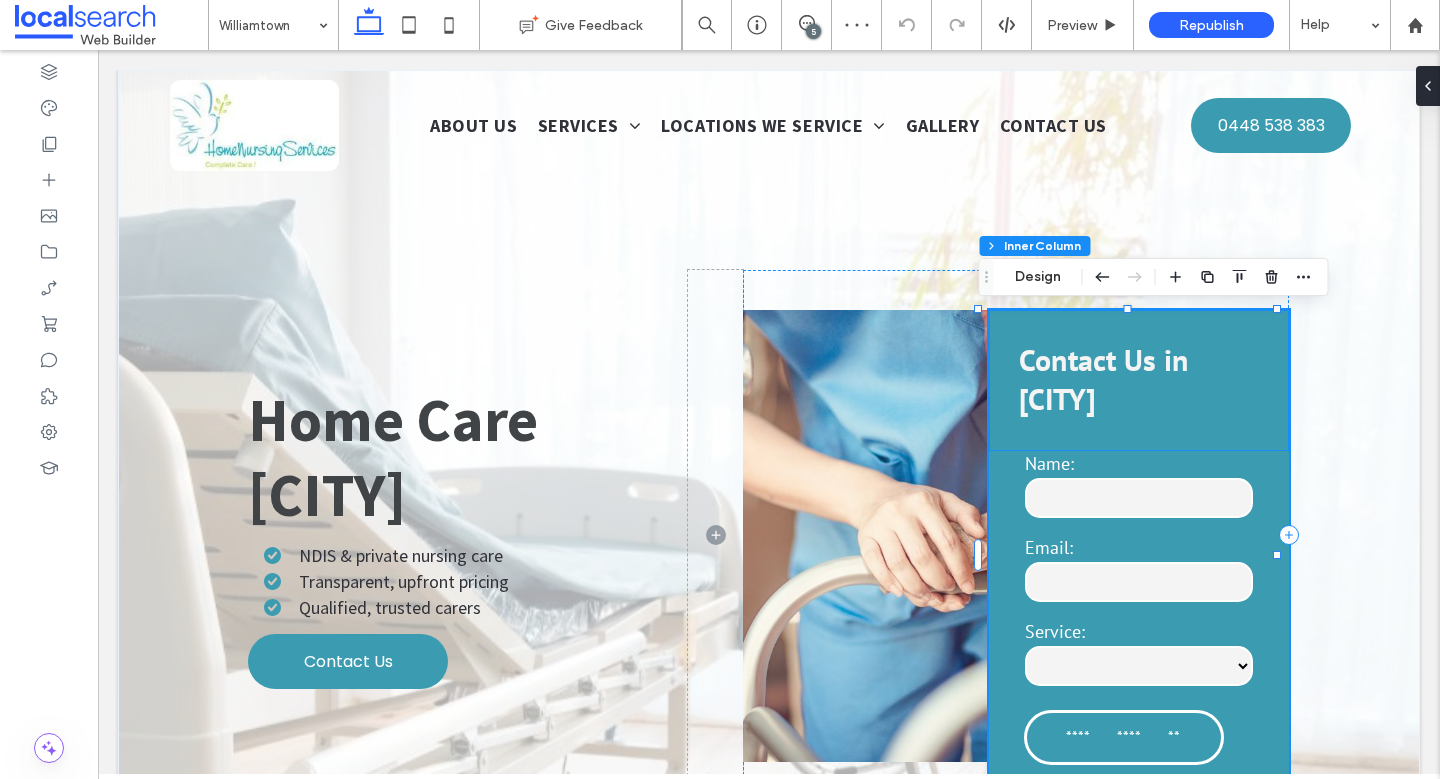 type on "**" 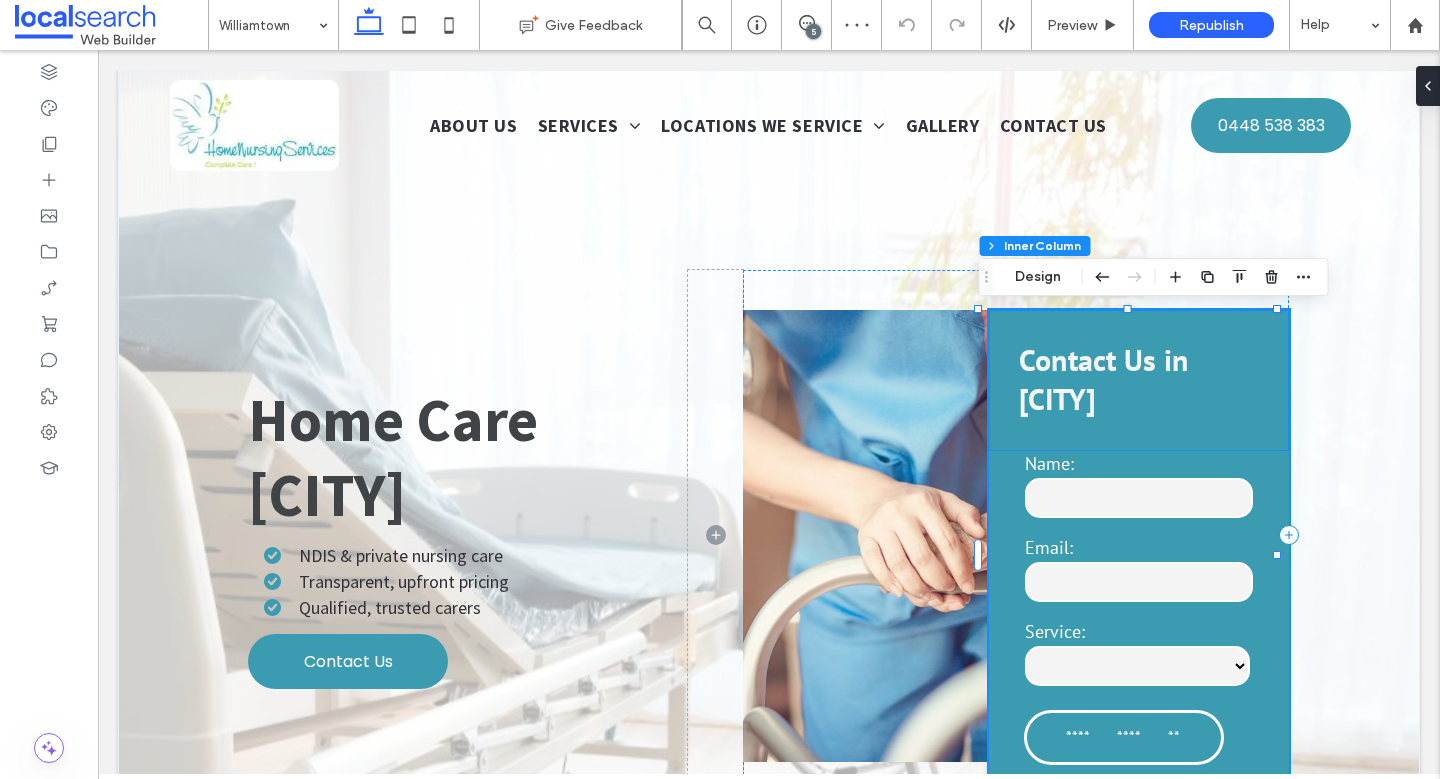 click on "Contact Us in [CITY]" at bounding box center [1139, 379] 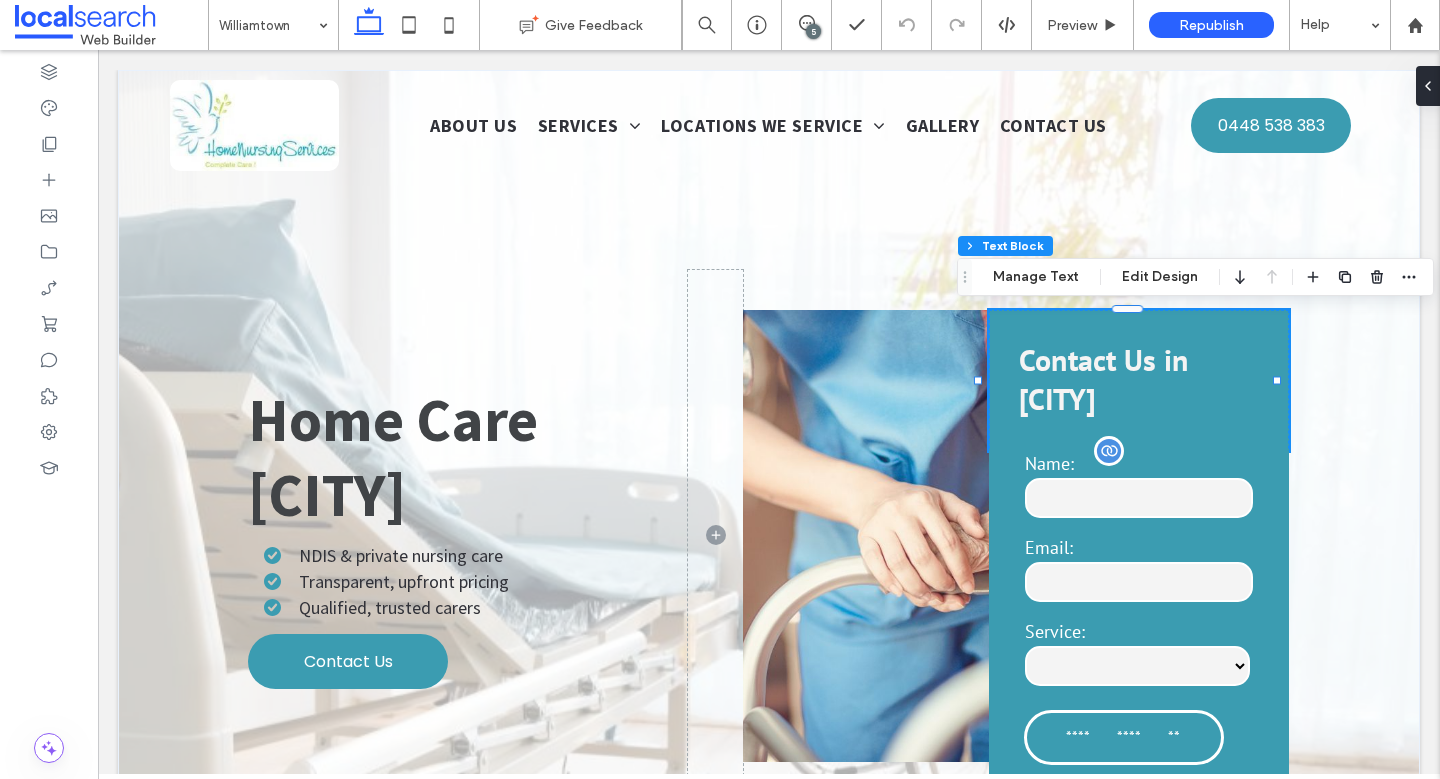 drag, startPoint x: 989, startPoint y: 541, endPoint x: 1034, endPoint y: 455, distance: 97.06184 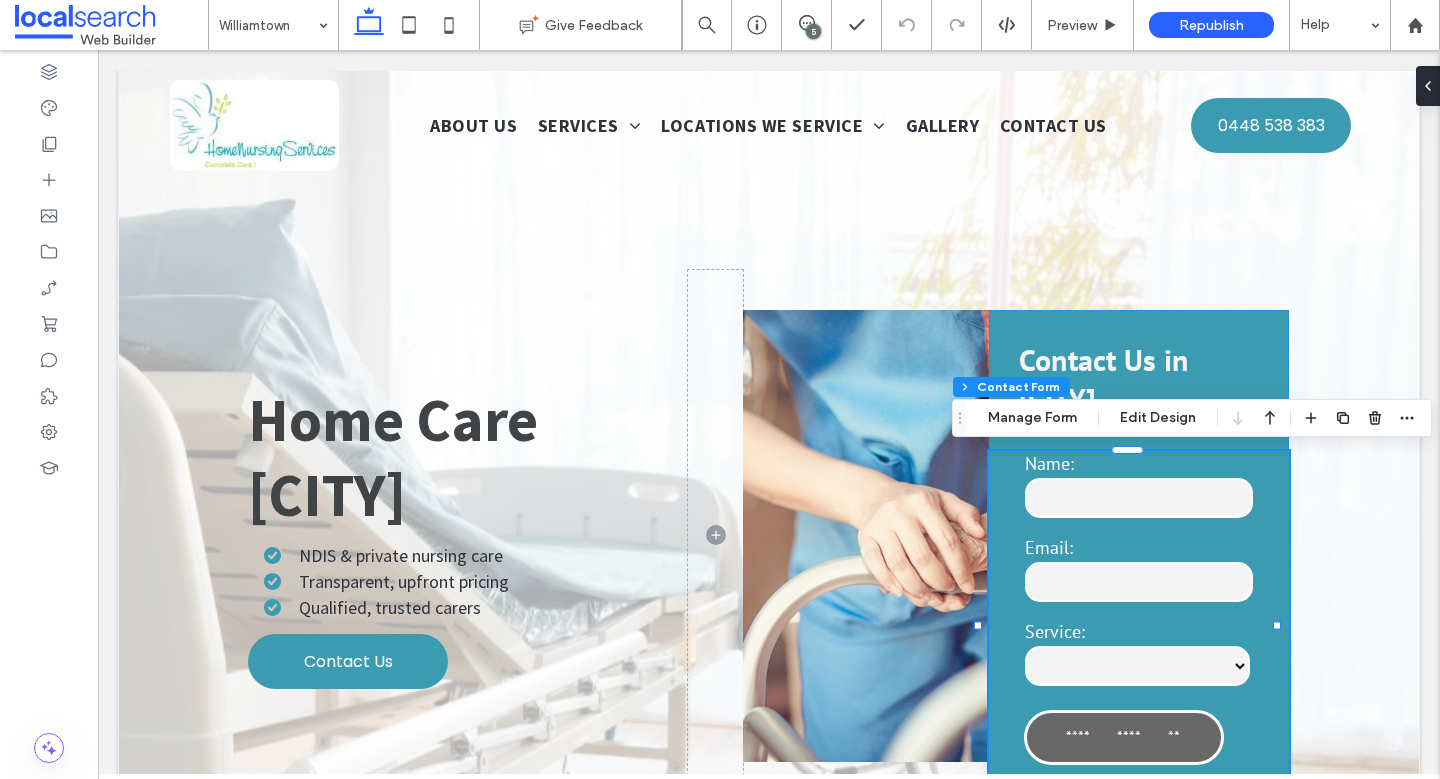 type on "*" 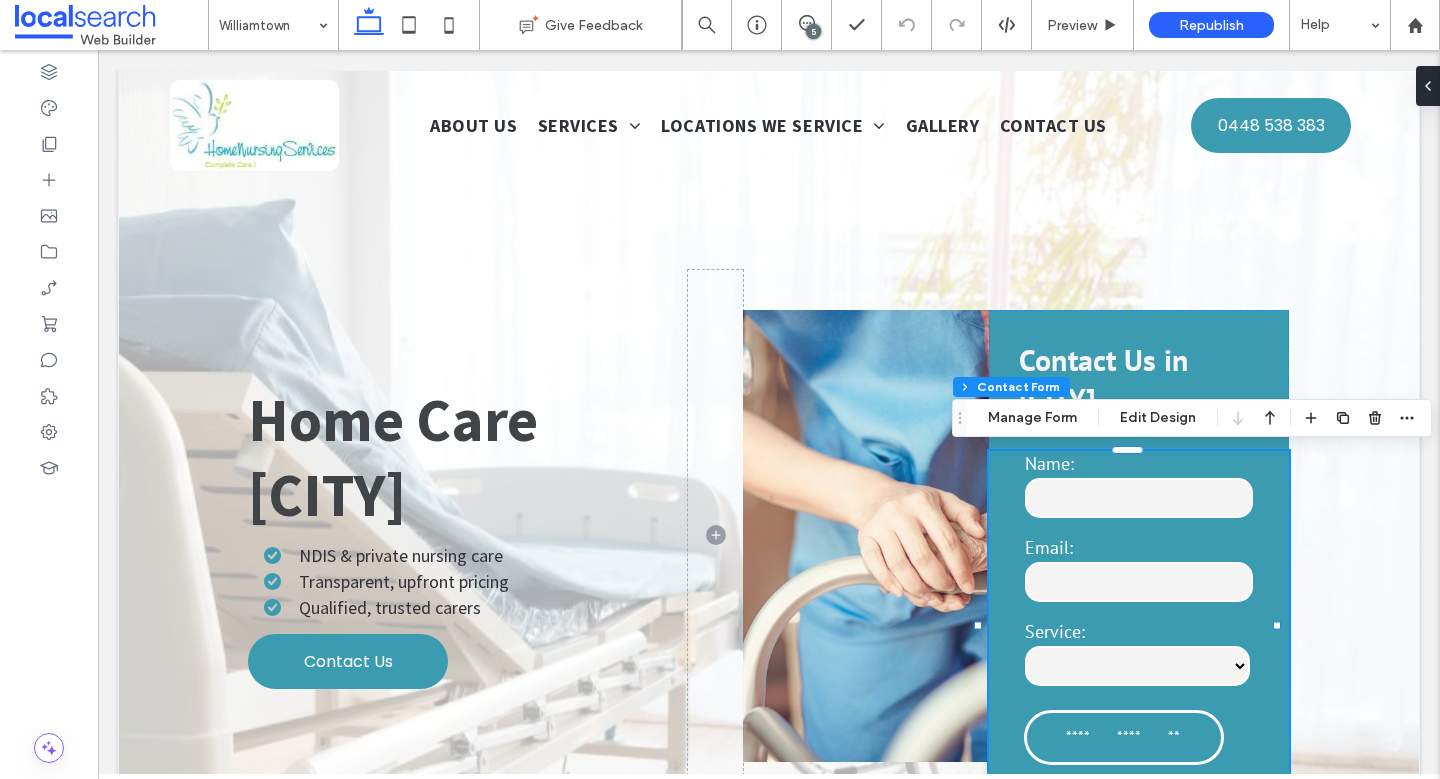 click at bounding box center [865, 536] 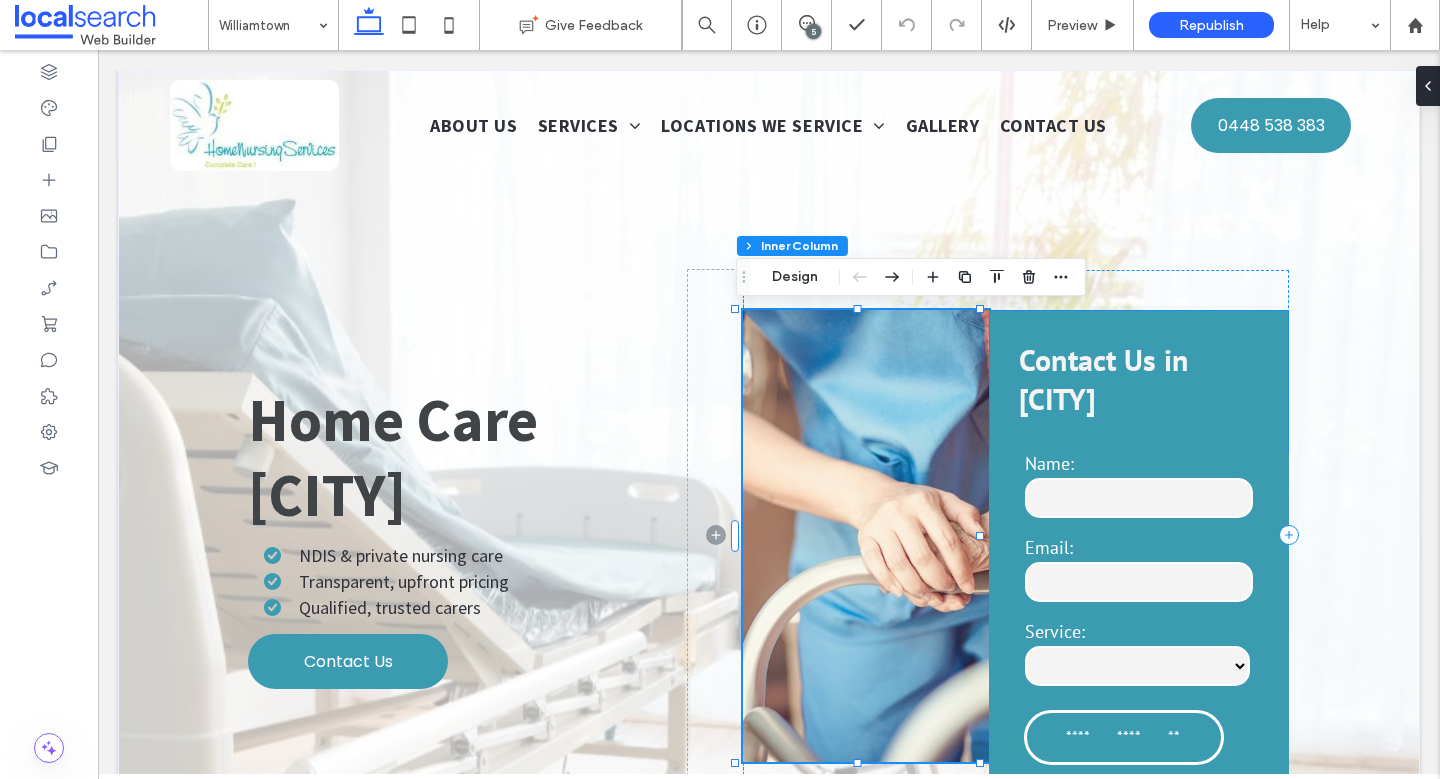 click on "Contact Us in [CITY]" at bounding box center [1139, 380] 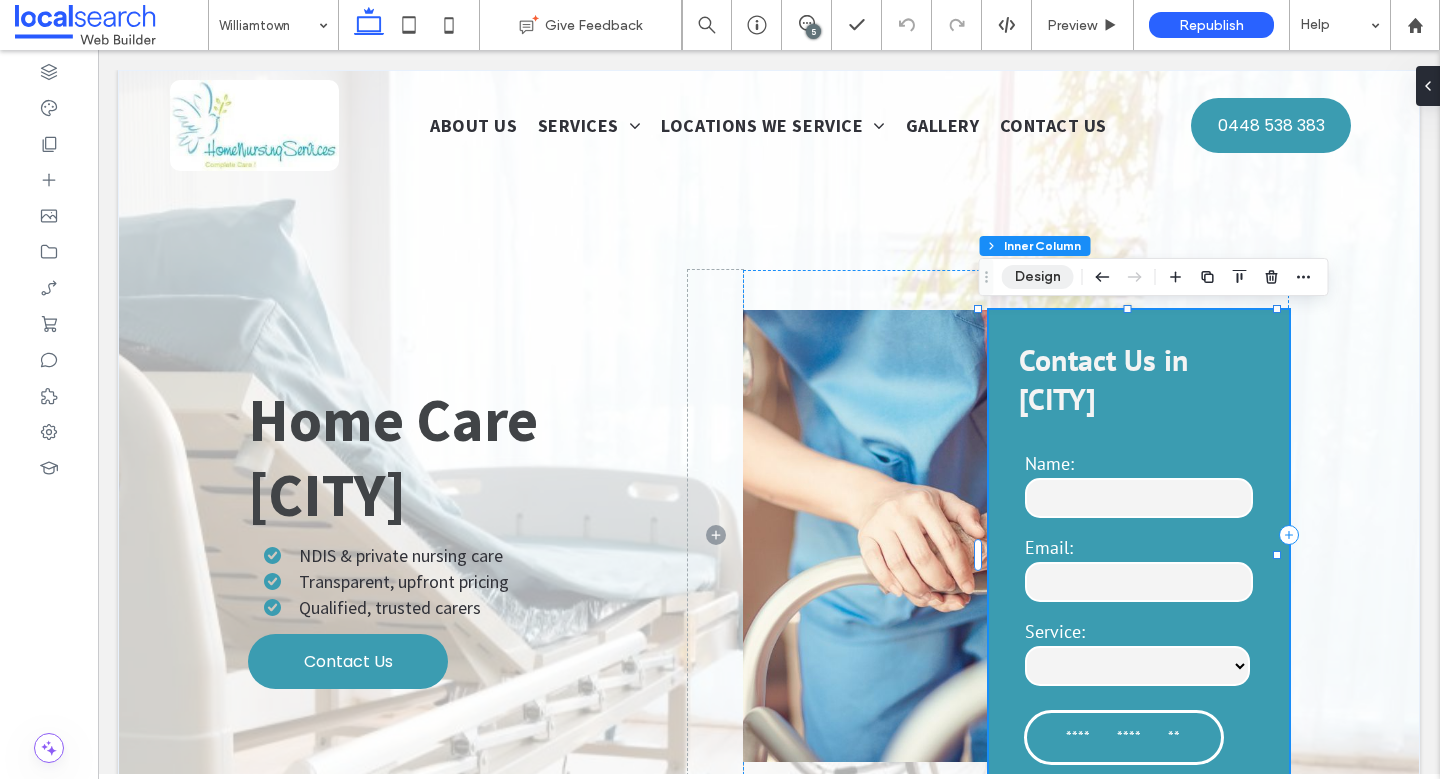 click on "Design" at bounding box center [1038, 277] 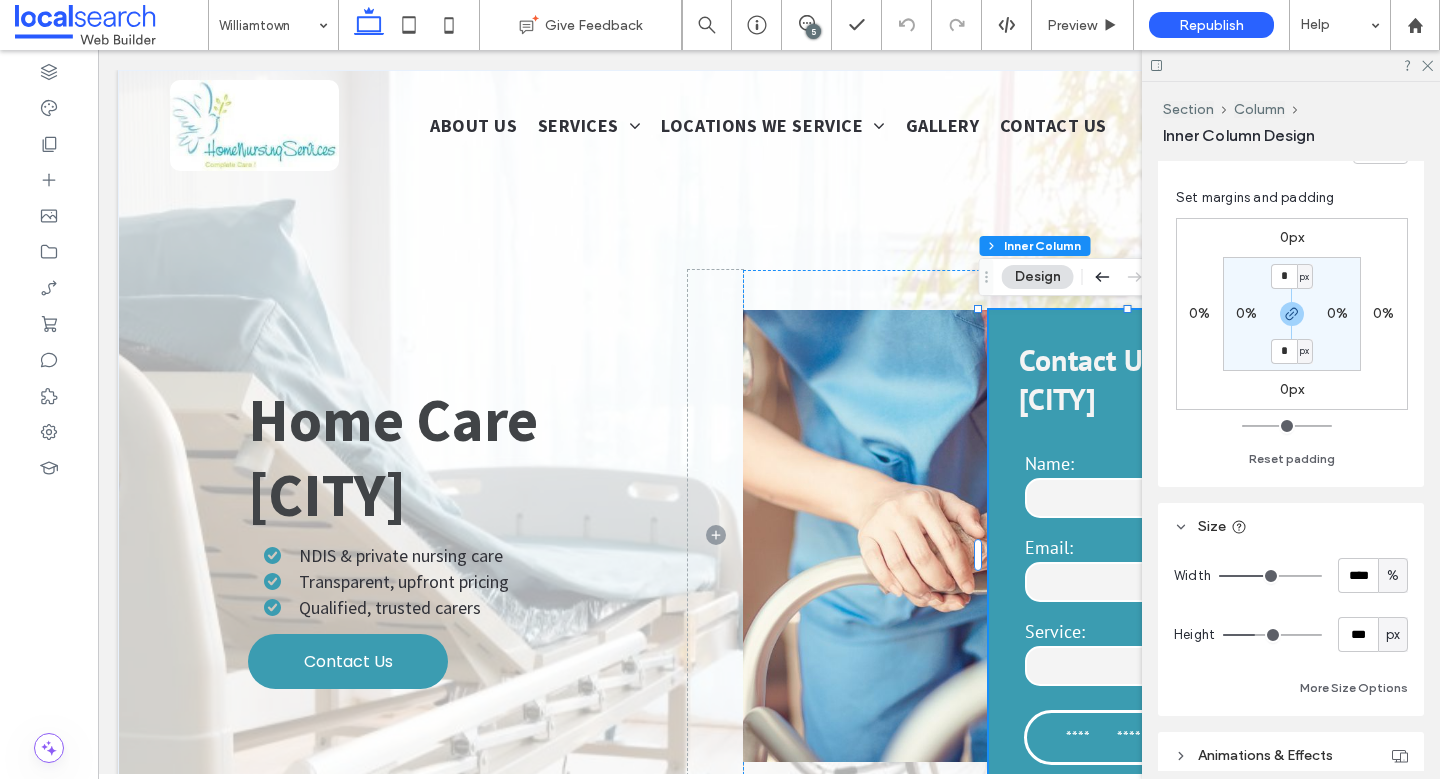 scroll, scrollTop: 510, scrollLeft: 0, axis: vertical 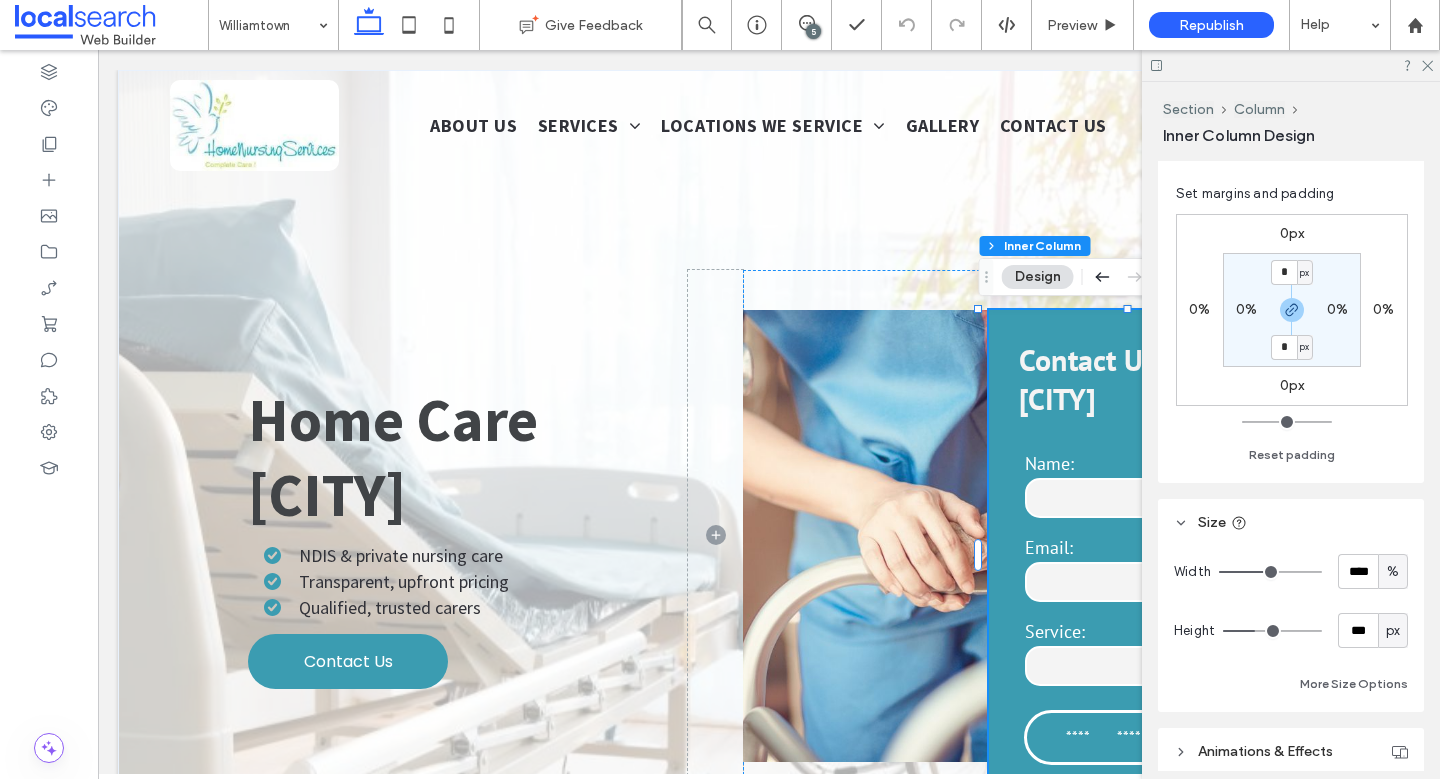 click at bounding box center [865, 536] 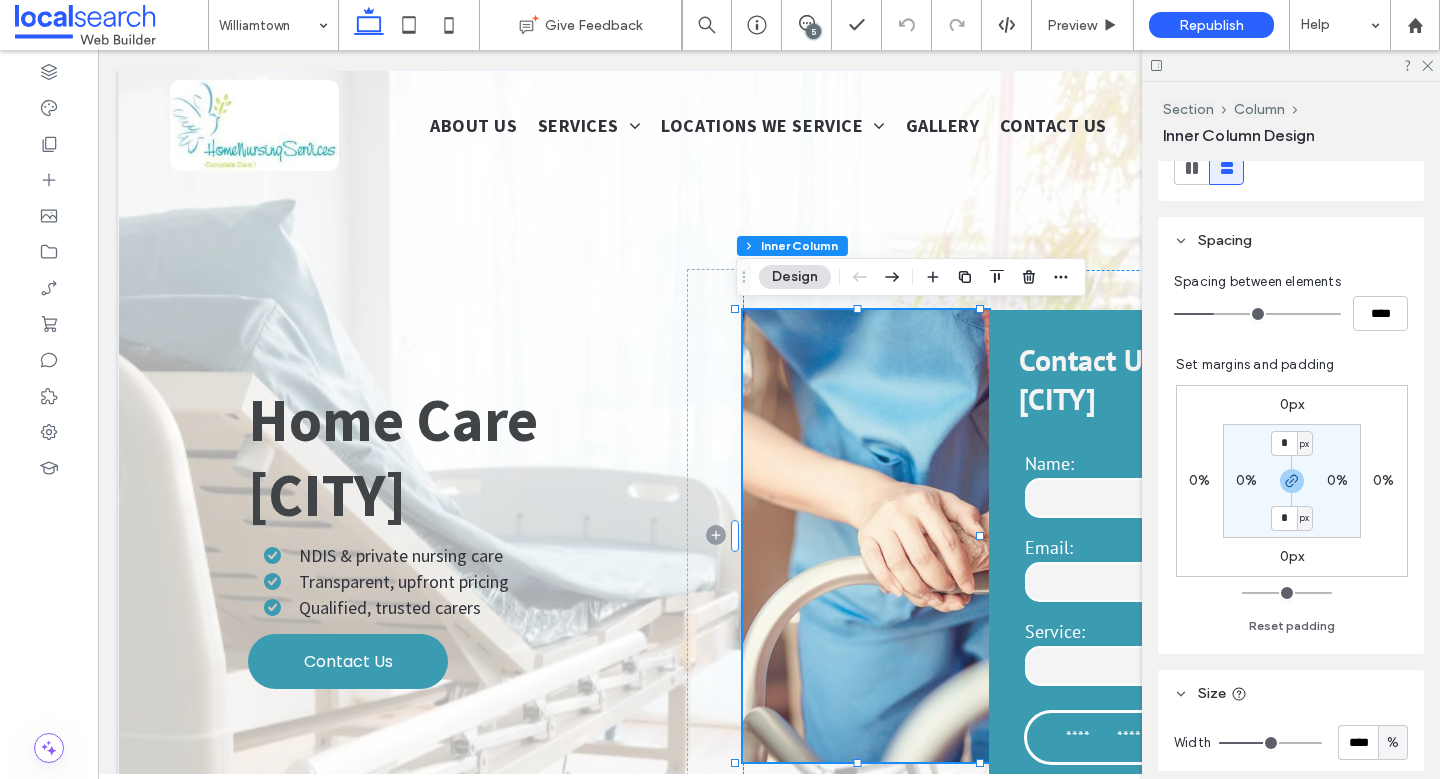 scroll, scrollTop: 517, scrollLeft: 0, axis: vertical 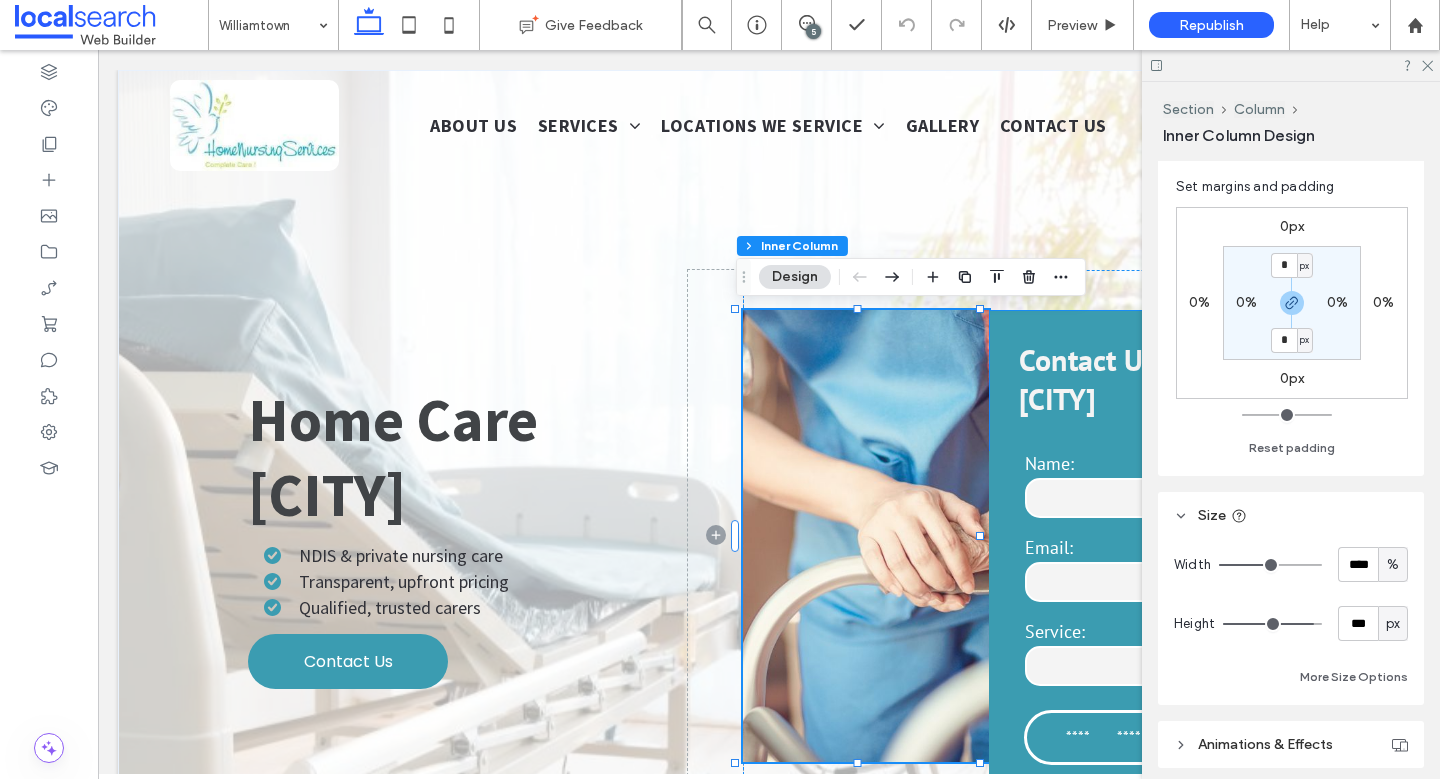 click on "Contact Us in [CITY]" at bounding box center (1139, 380) 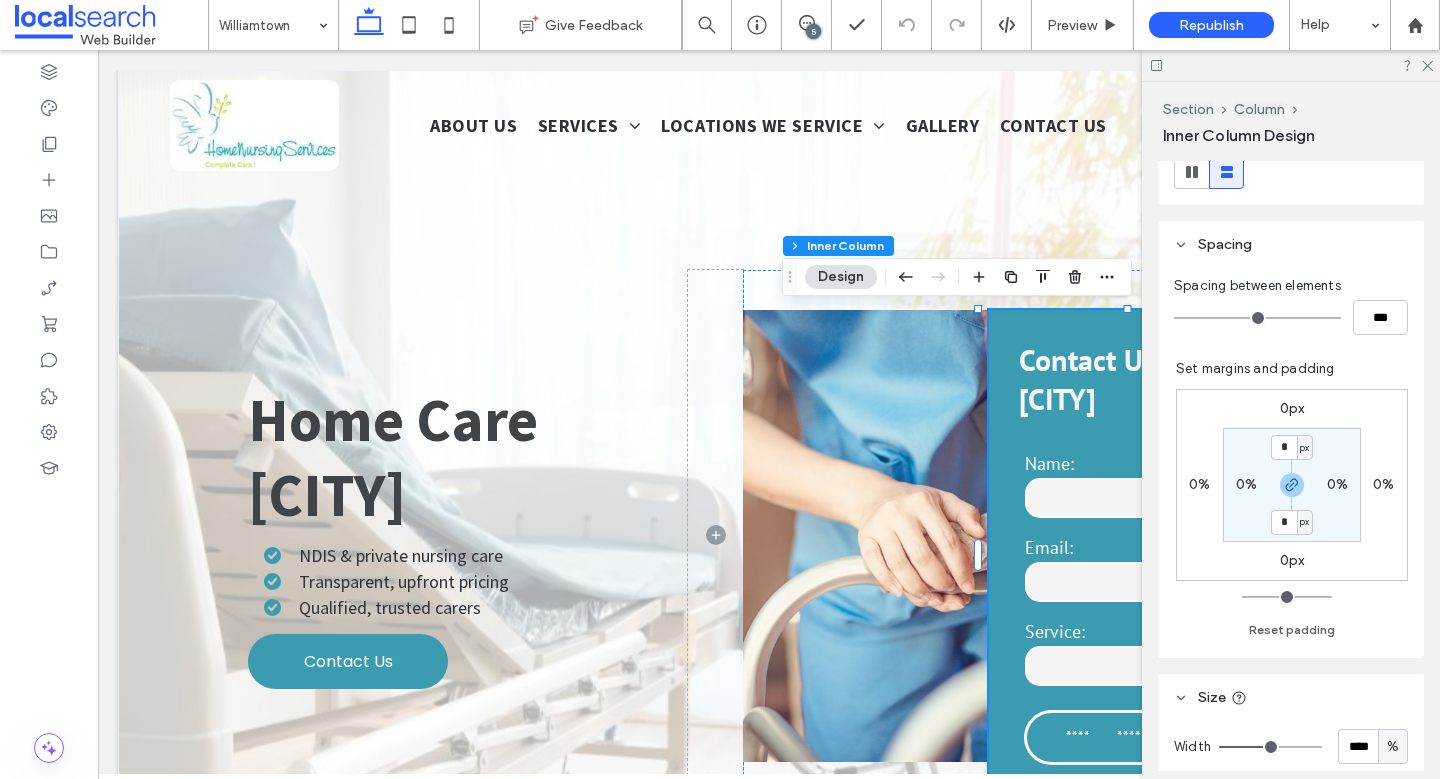 scroll, scrollTop: 520, scrollLeft: 0, axis: vertical 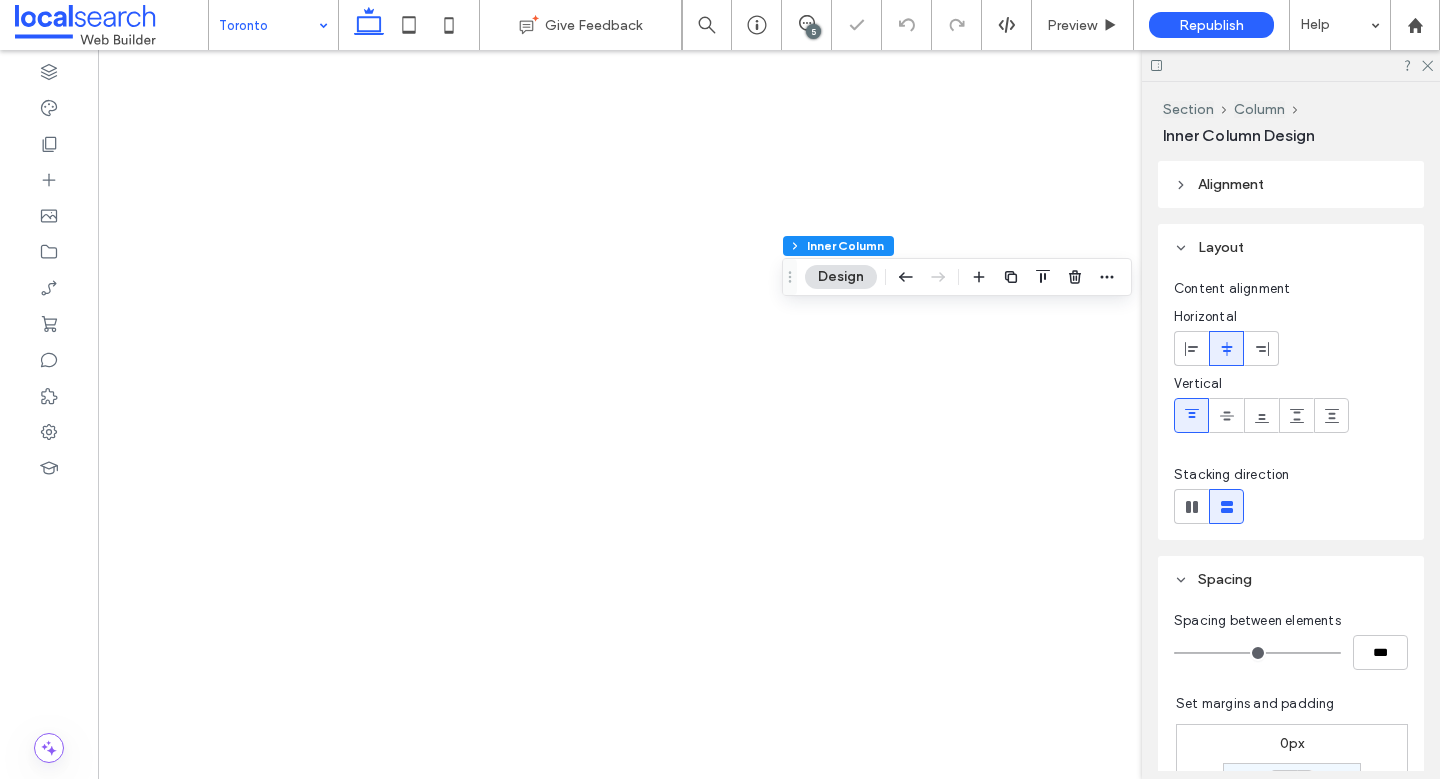 type on "**" 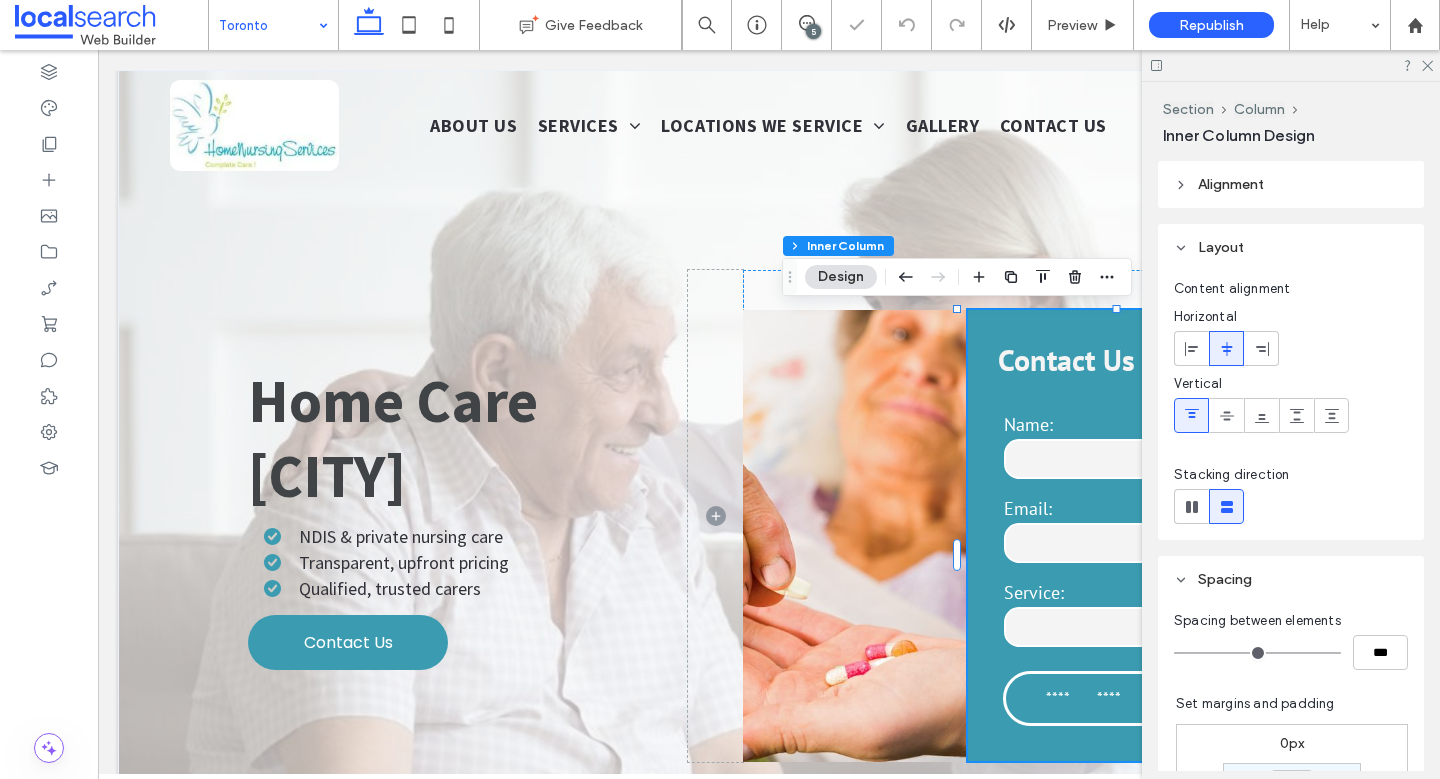 scroll, scrollTop: 0, scrollLeft: 0, axis: both 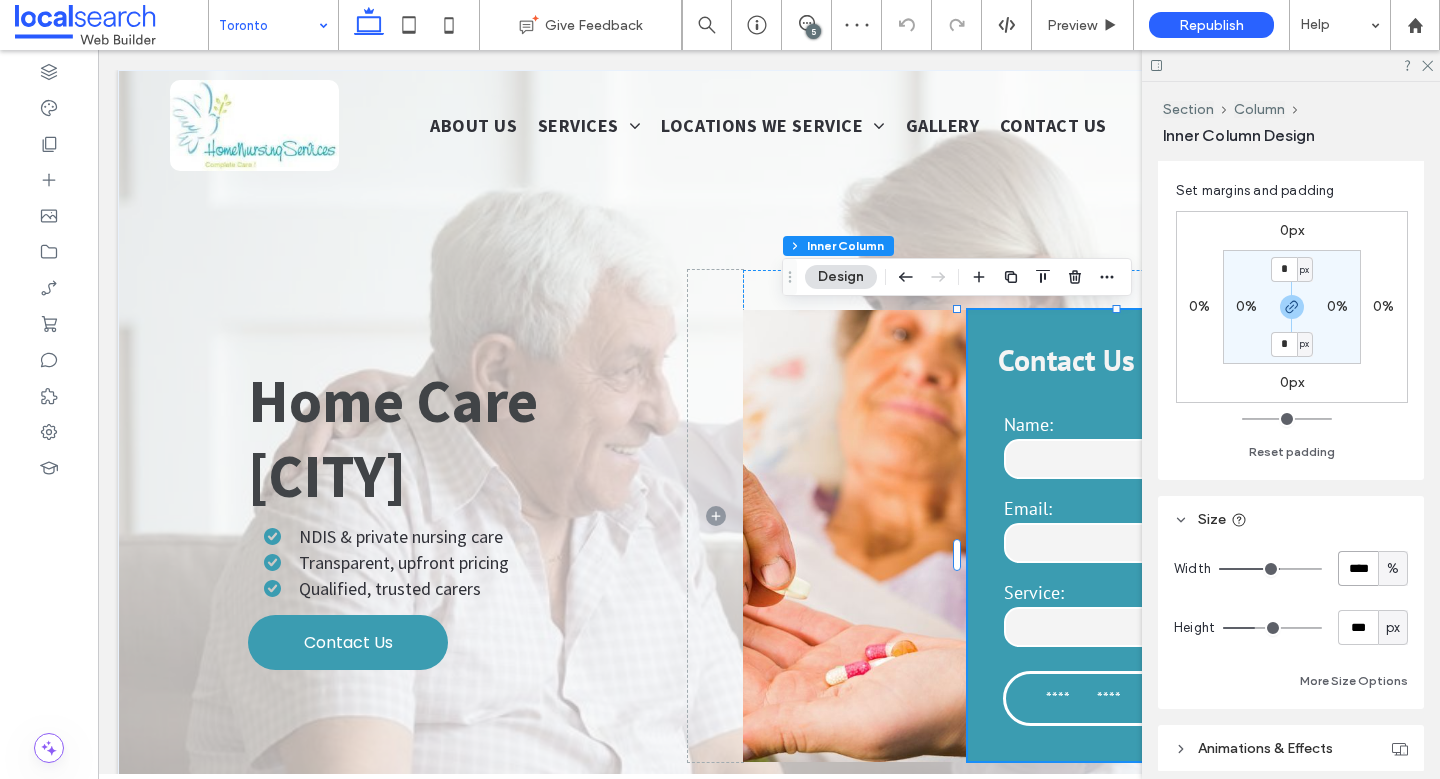 click on "****" at bounding box center (1358, 568) 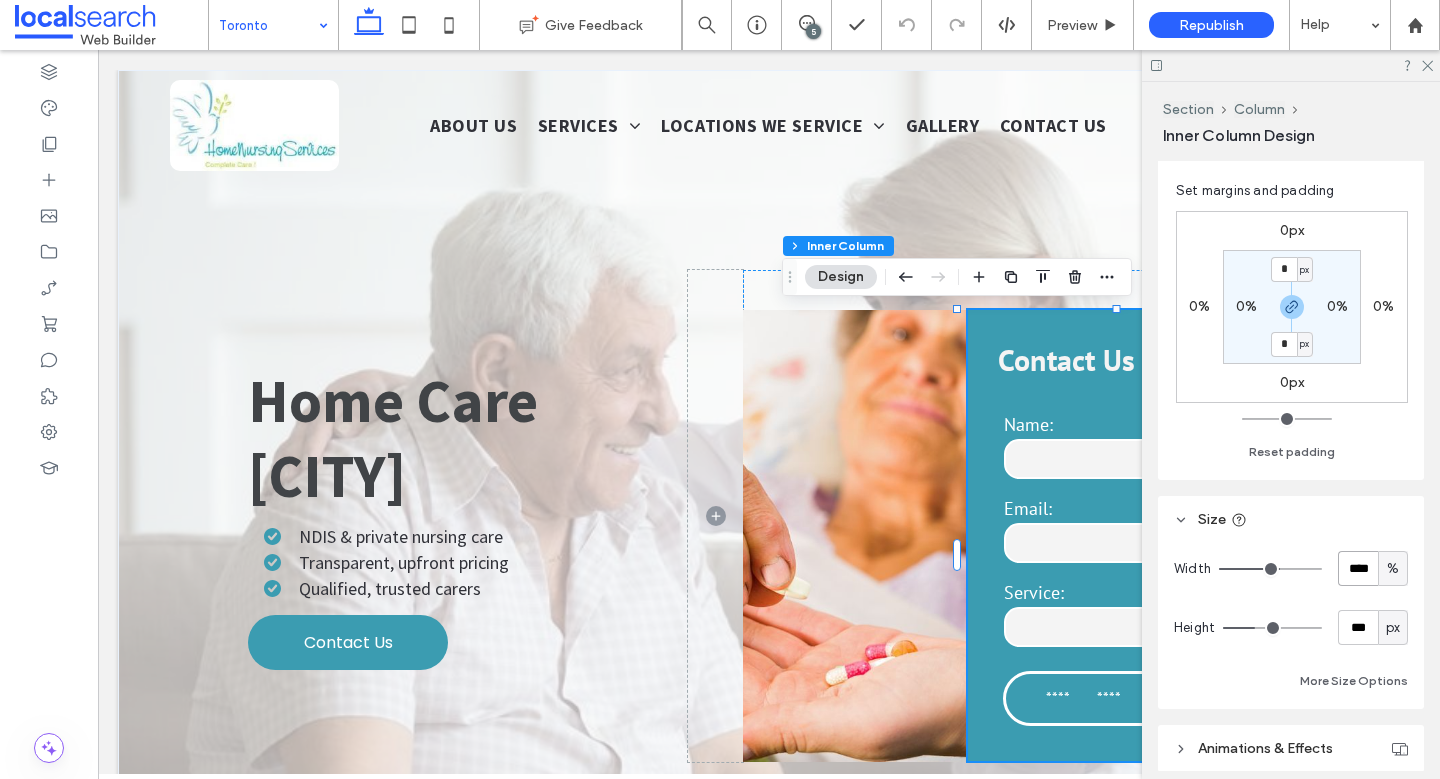 type on "****" 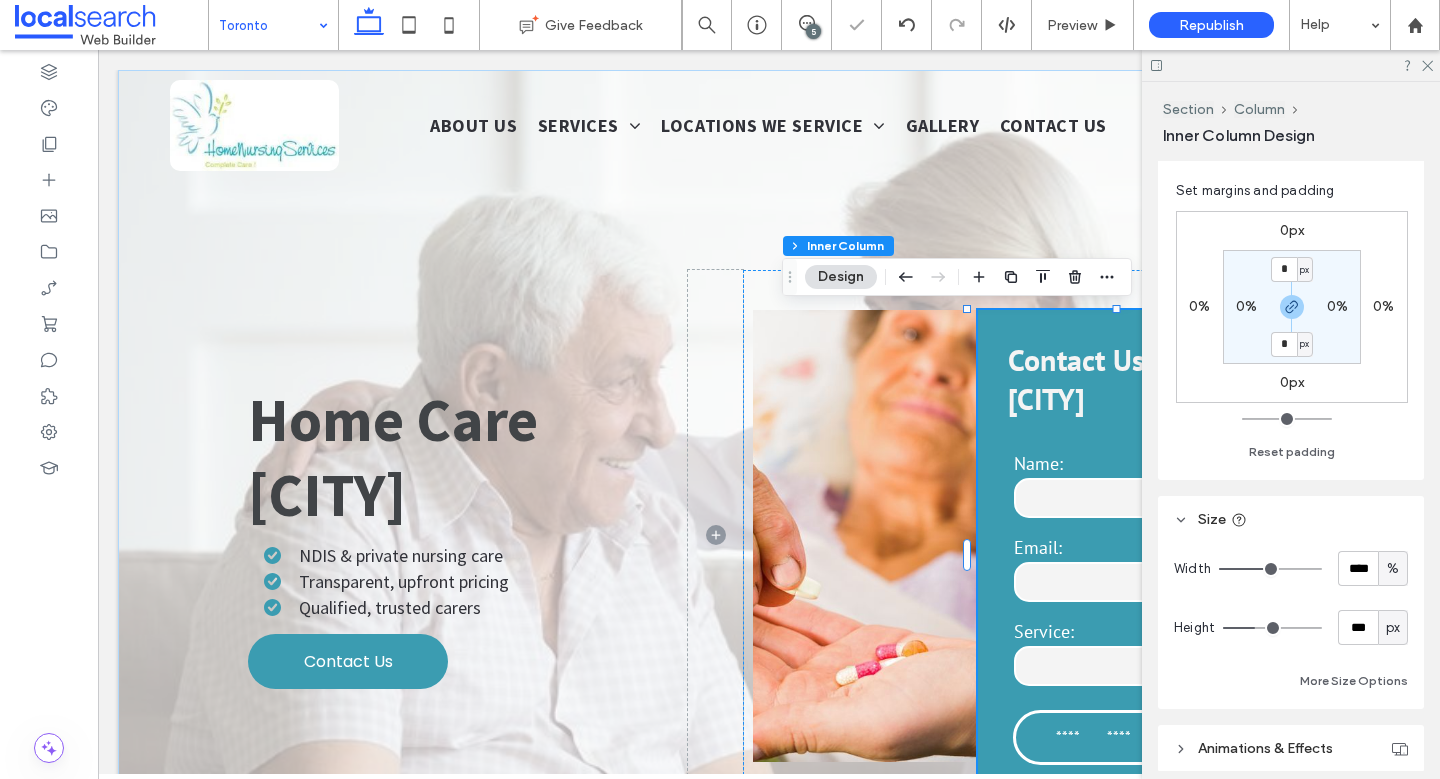 click on "**********" at bounding box center [769, 605] 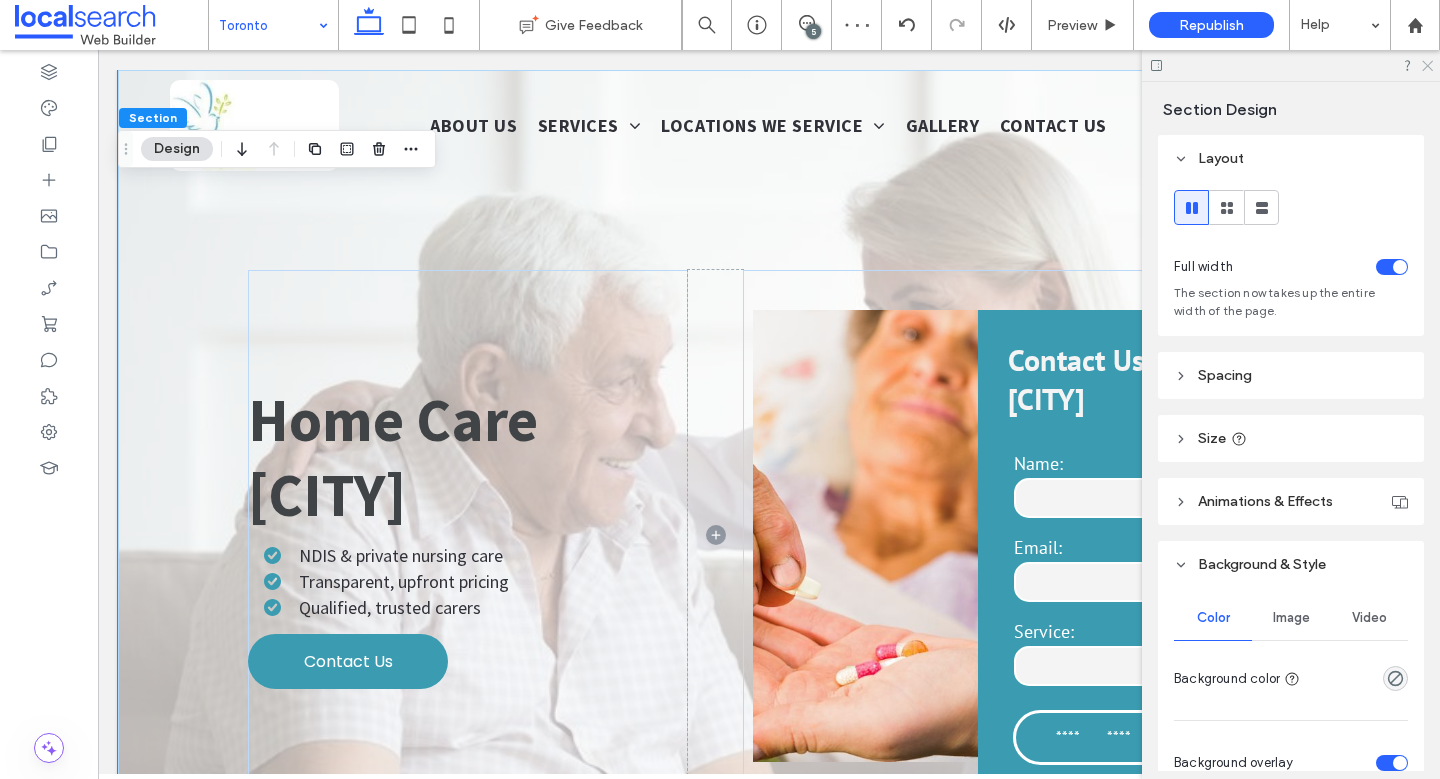 click 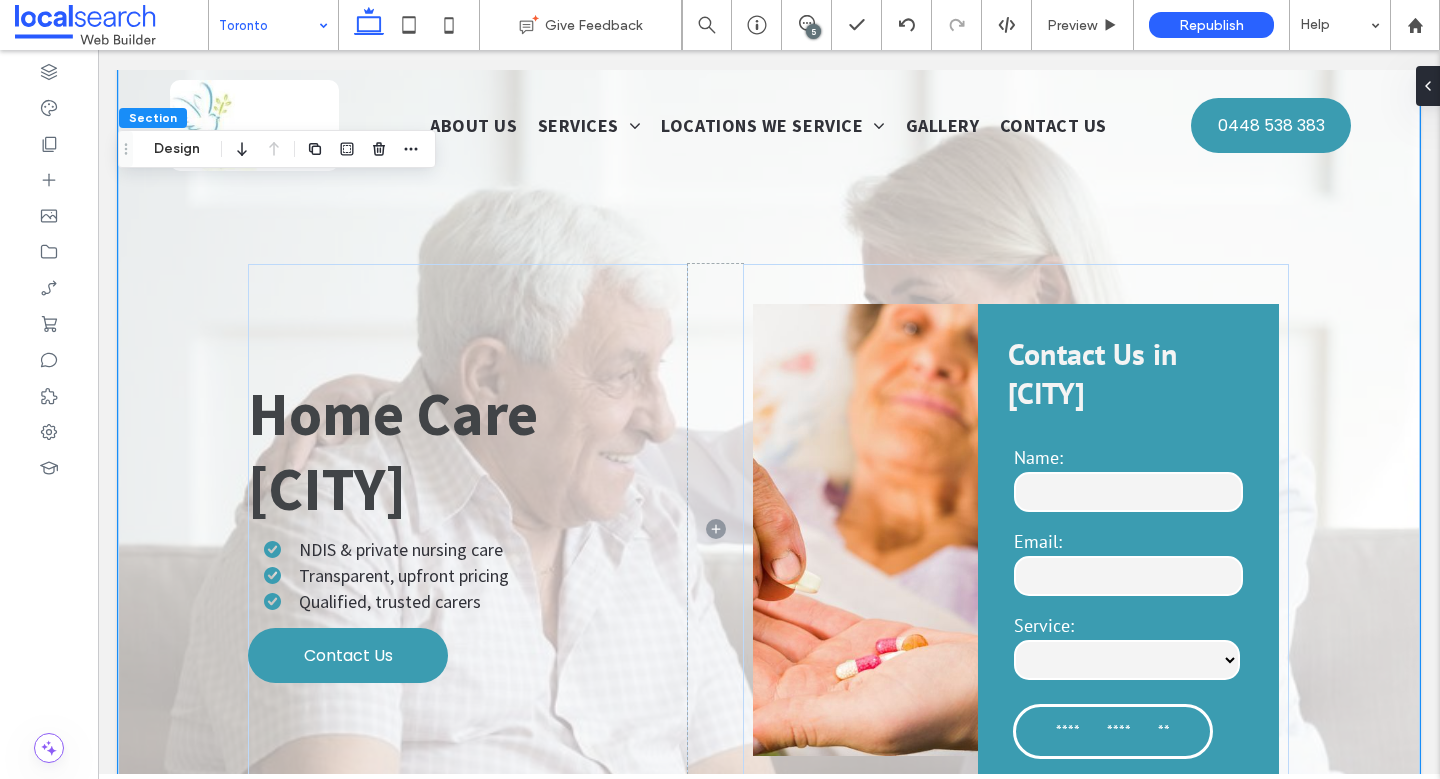scroll, scrollTop: 0, scrollLeft: 0, axis: both 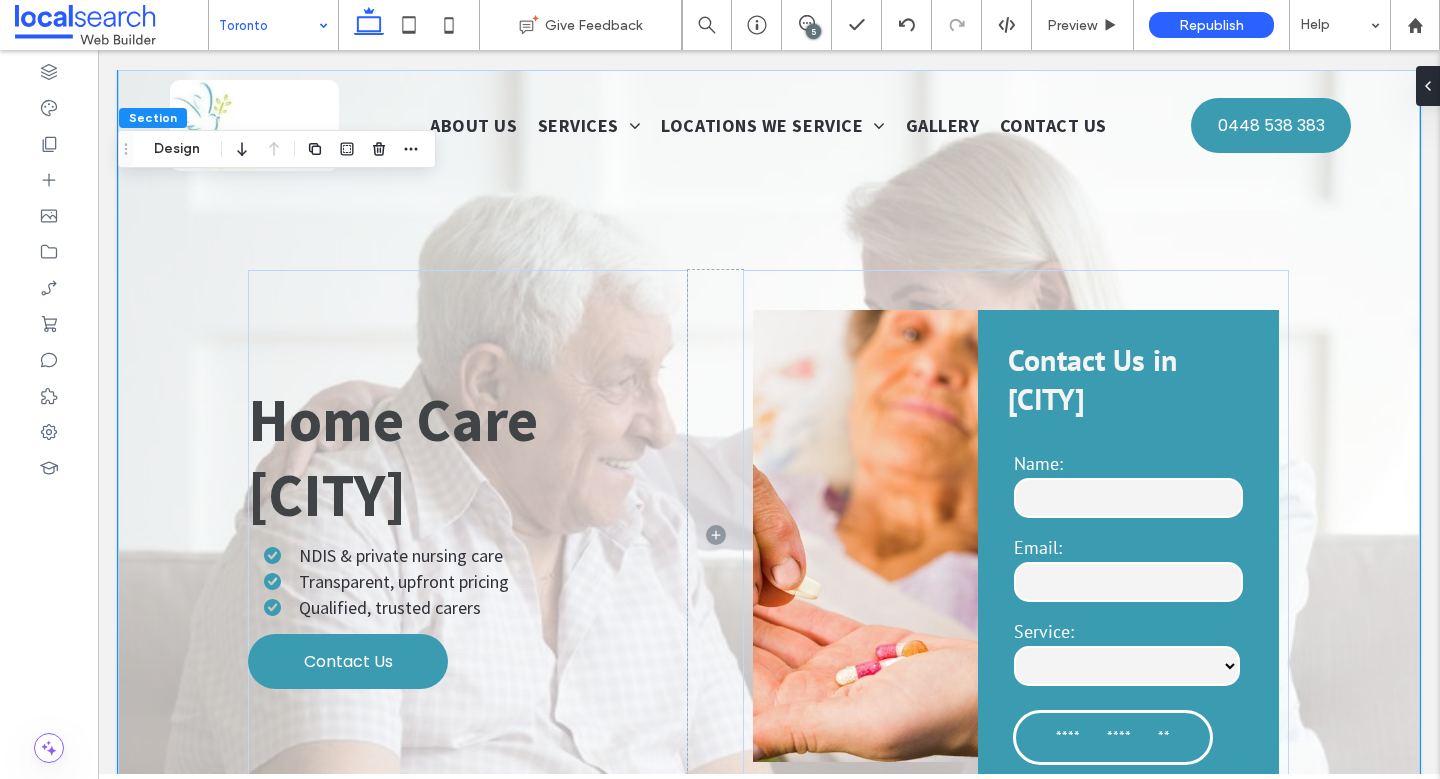 click at bounding box center [865, 536] 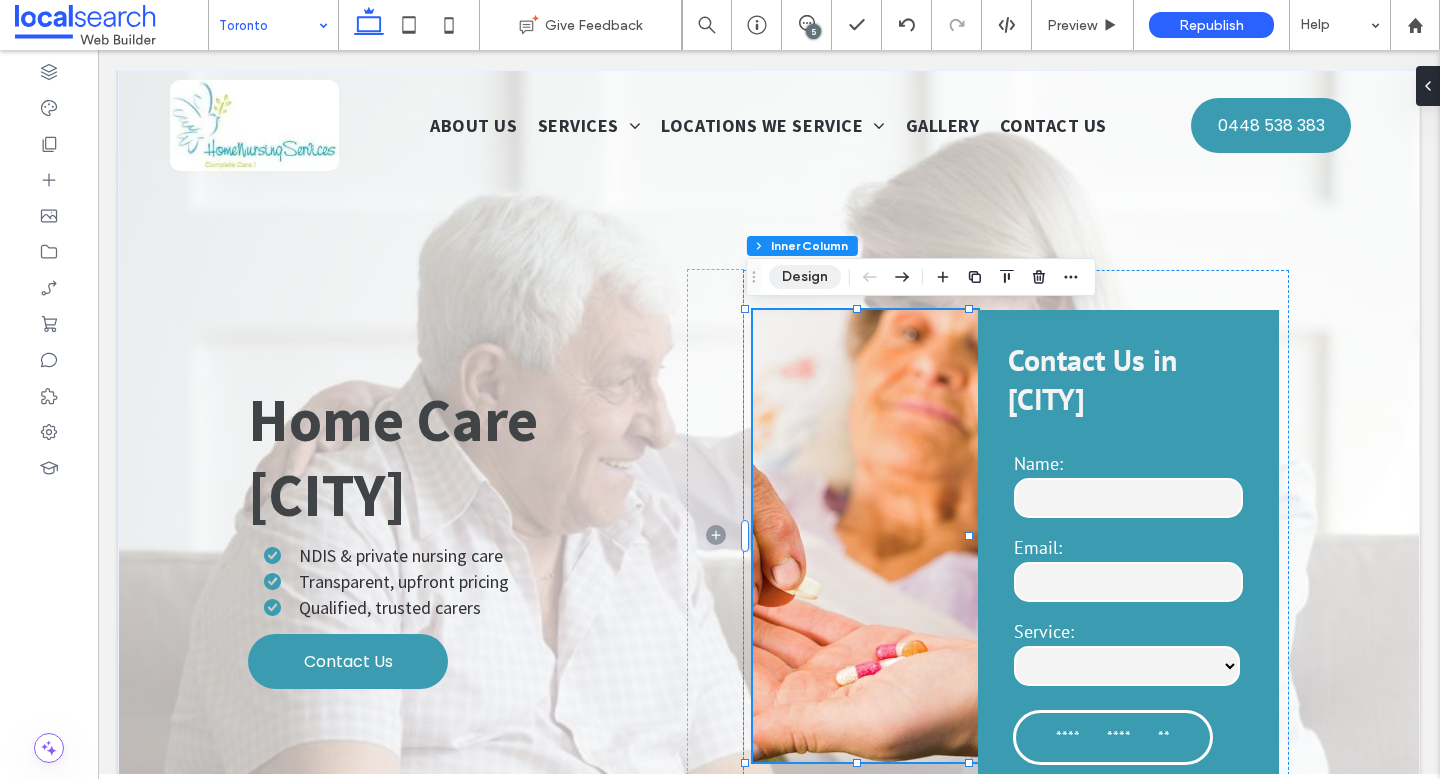 click on "Design" at bounding box center [805, 277] 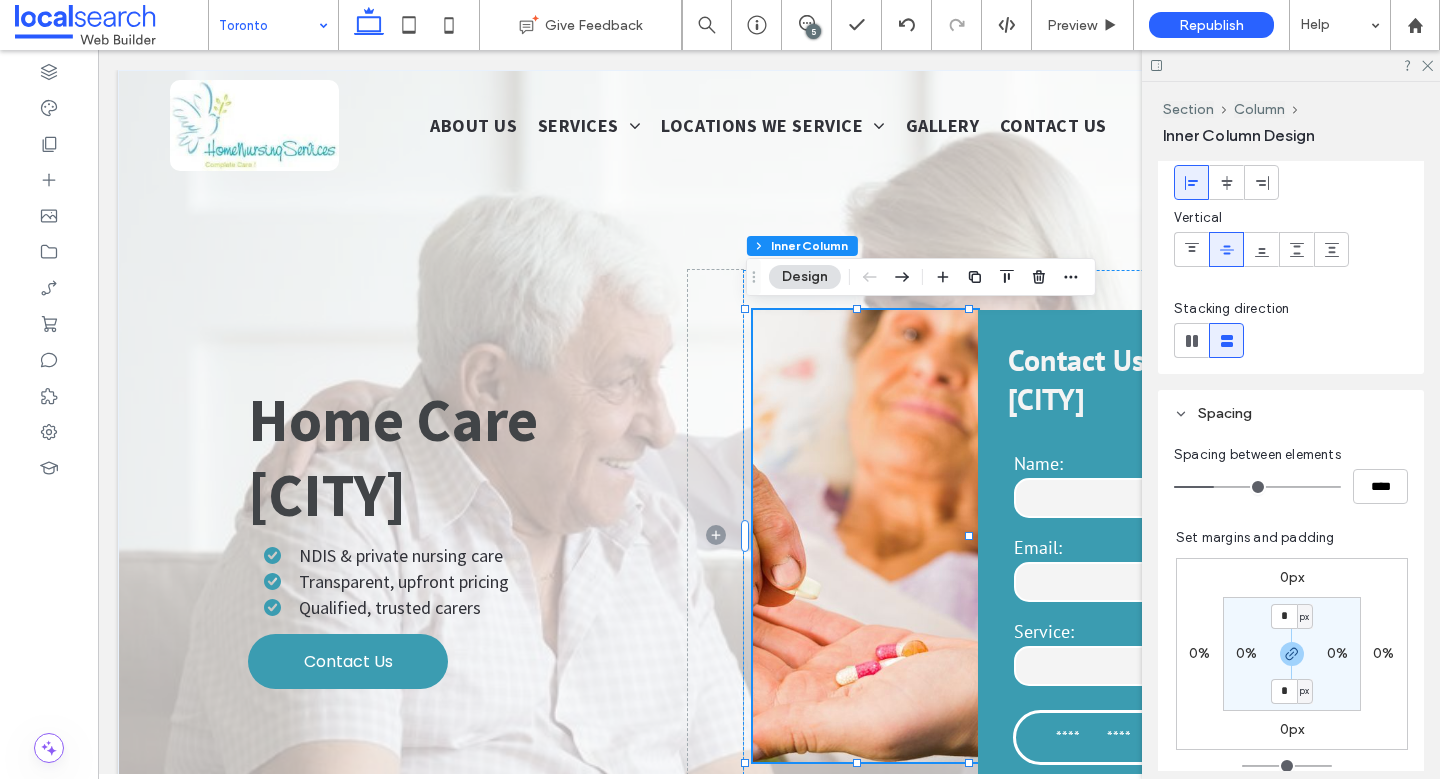 scroll, scrollTop: 559, scrollLeft: 0, axis: vertical 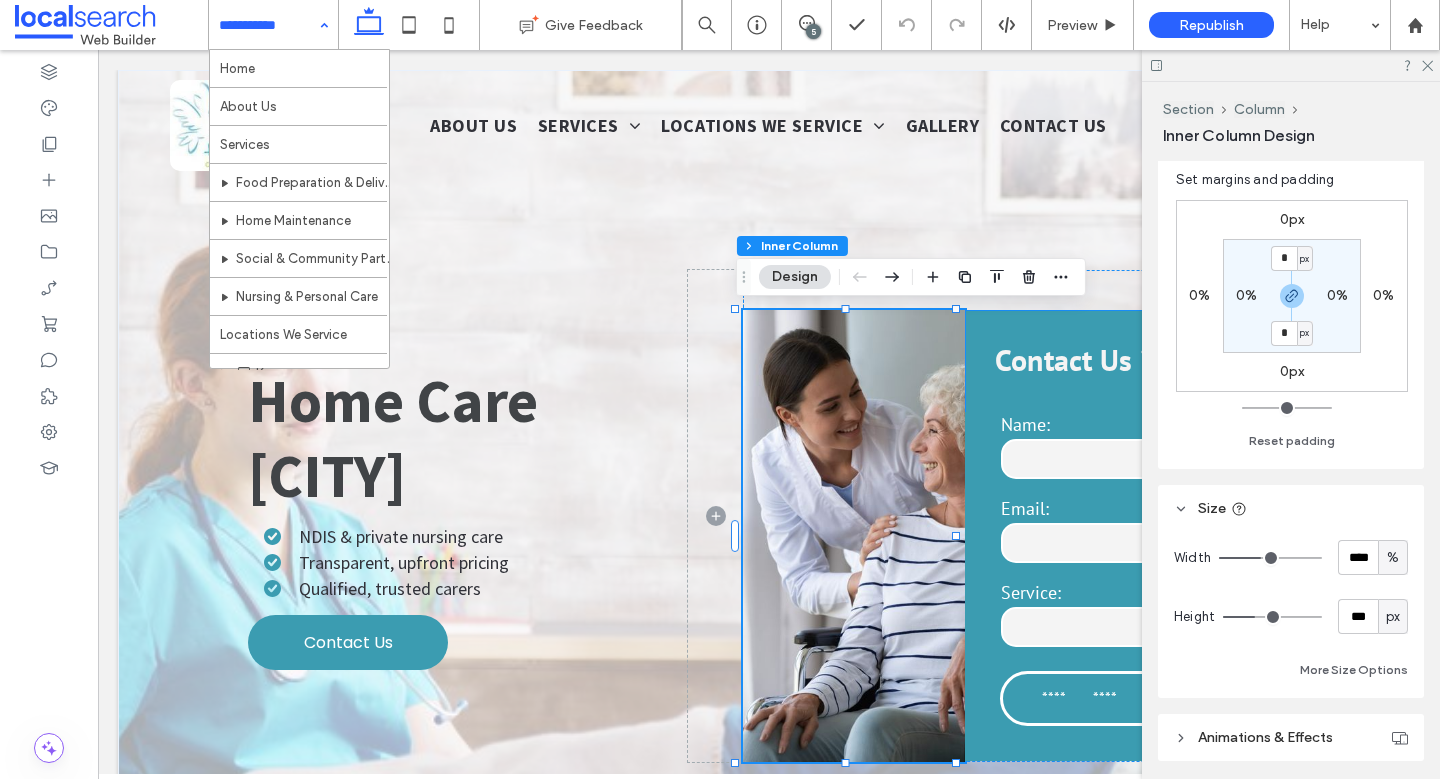 click on "Contact Us in [CITY]" at bounding box center (1127, 361) 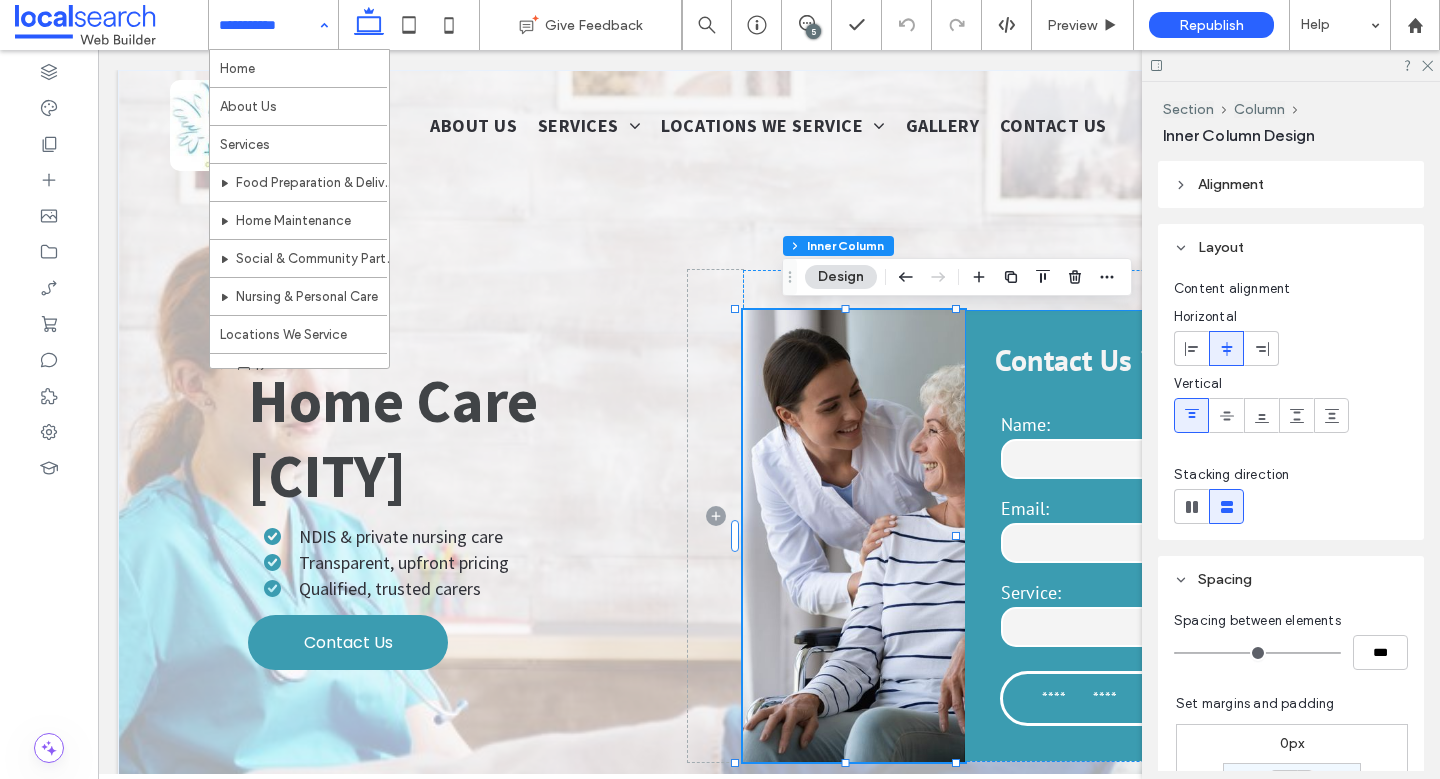 type on "**" 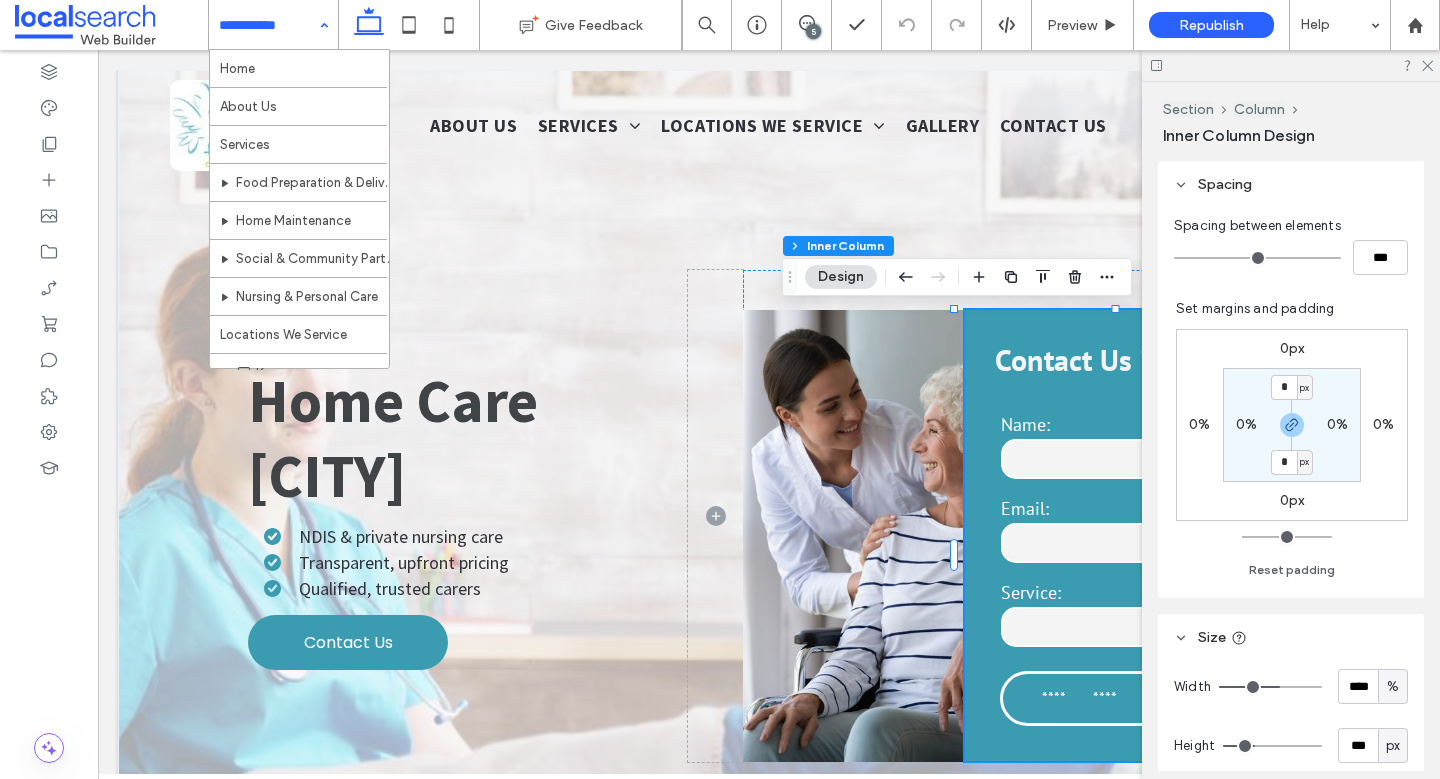 scroll, scrollTop: 540, scrollLeft: 0, axis: vertical 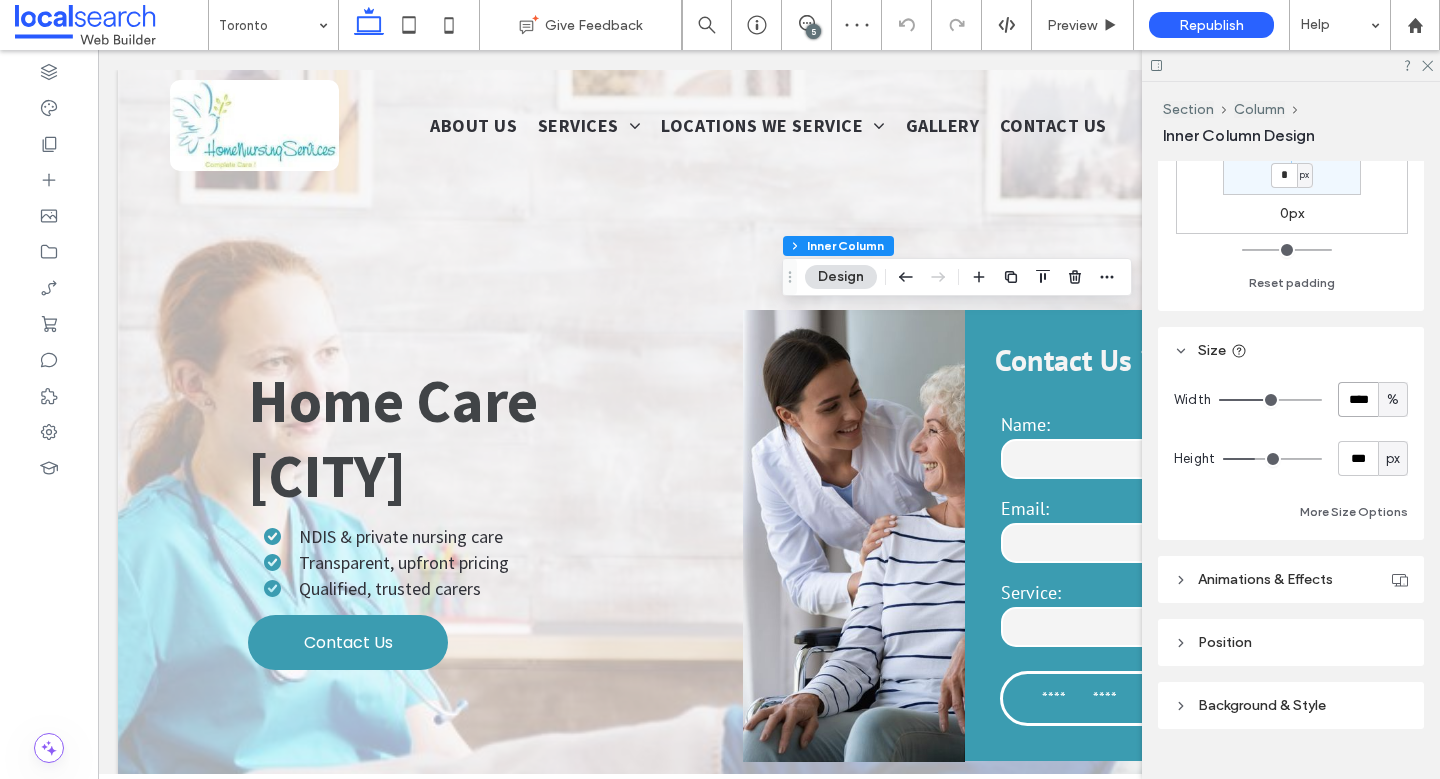 click on "****" at bounding box center [1358, 399] 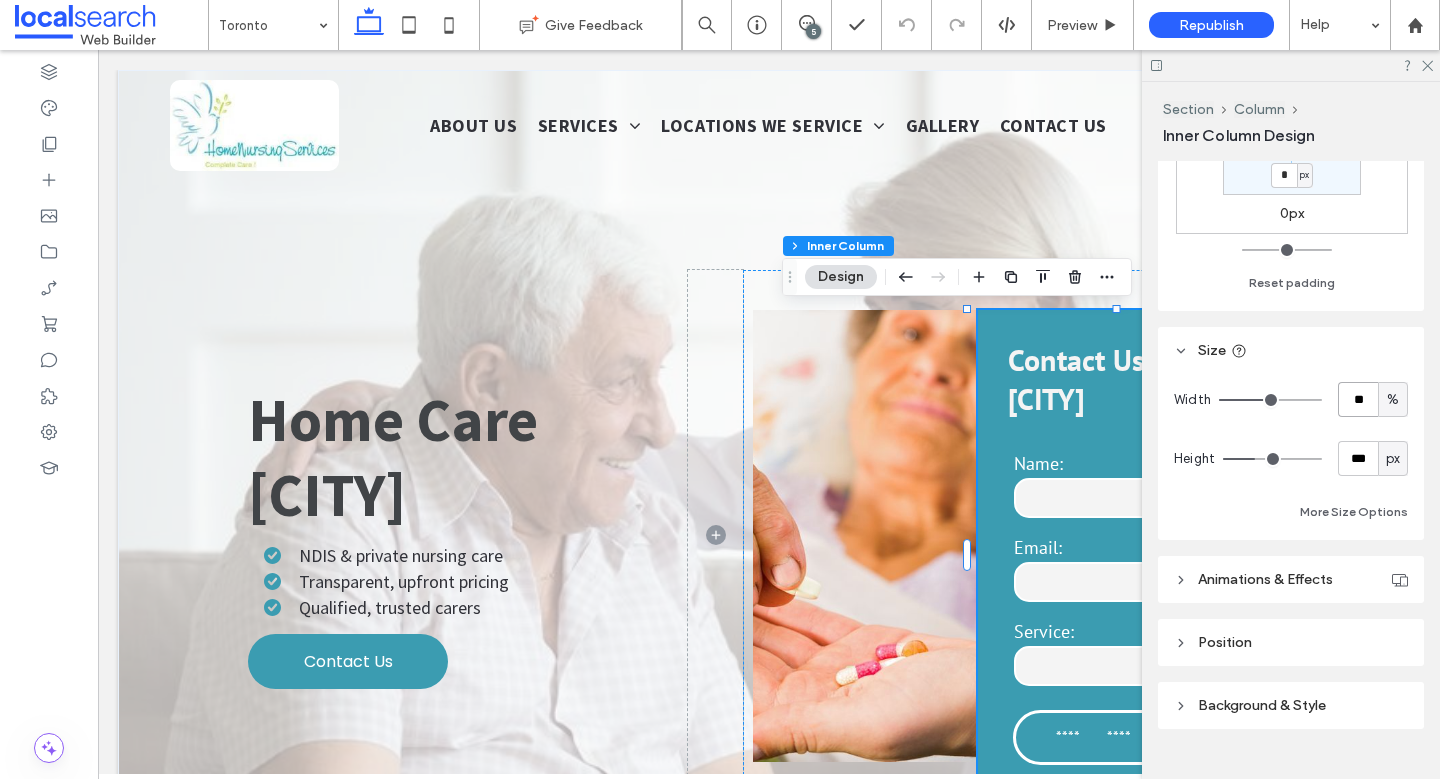scroll, scrollTop: 0, scrollLeft: 0, axis: both 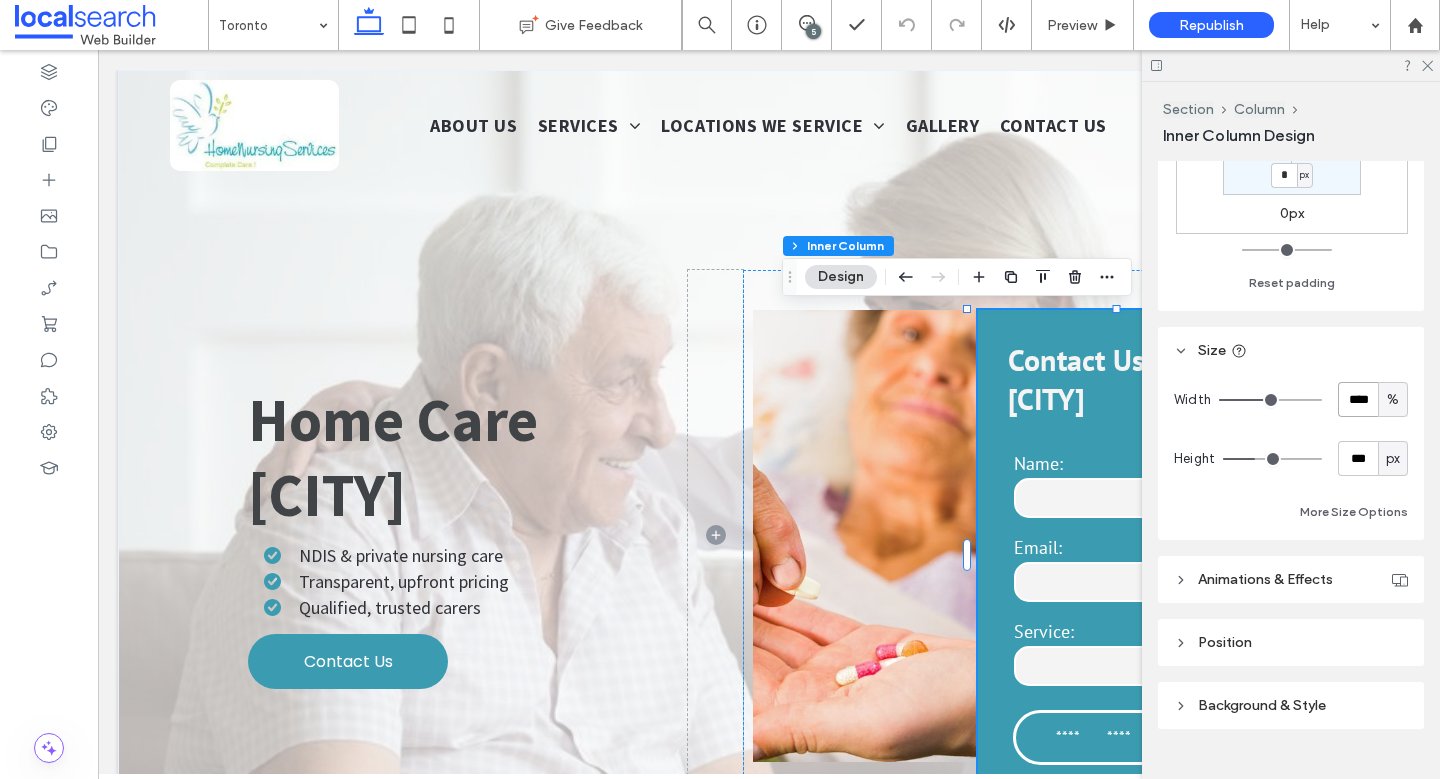 type on "****" 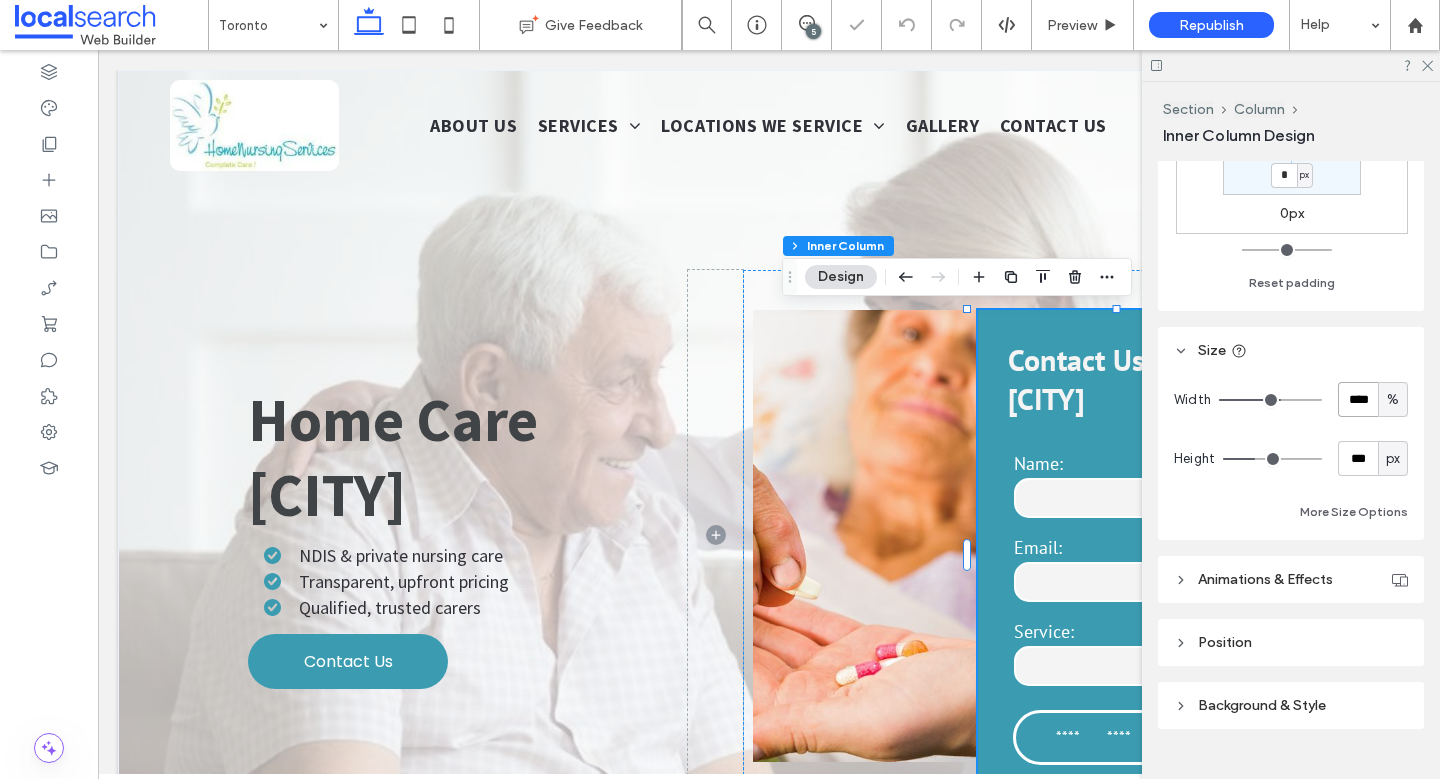 type on "**" 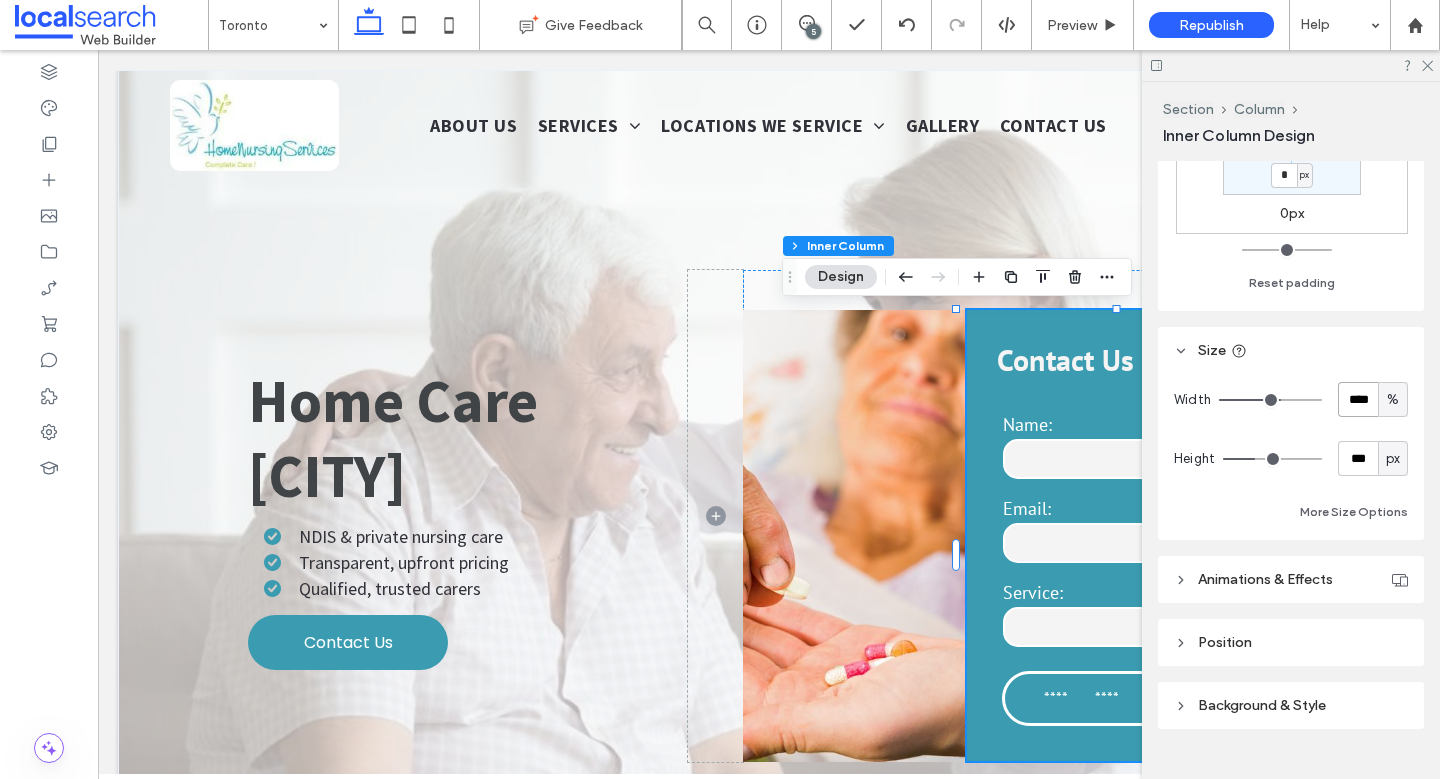drag, startPoint x: 1359, startPoint y: 394, endPoint x: 1342, endPoint y: 391, distance: 17.262676 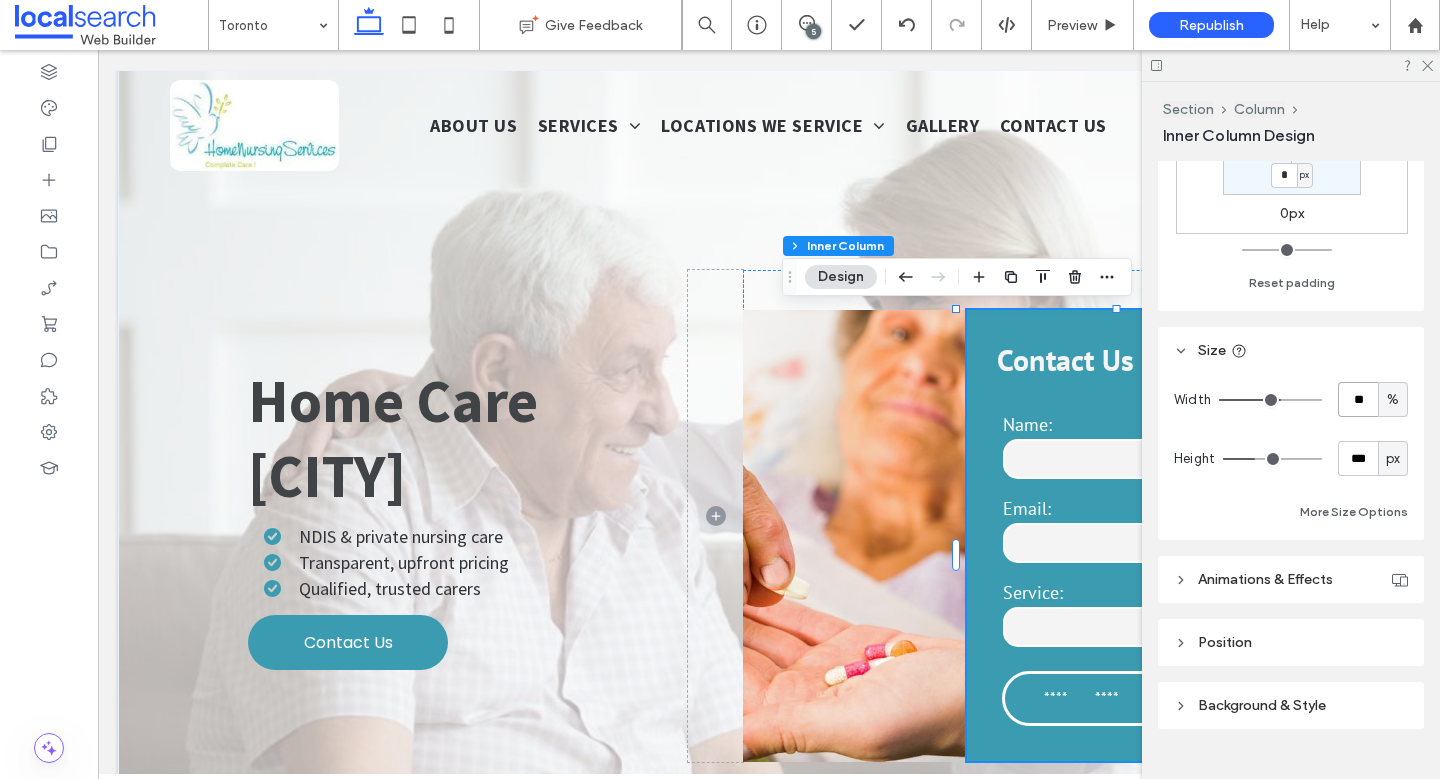 type on "**" 